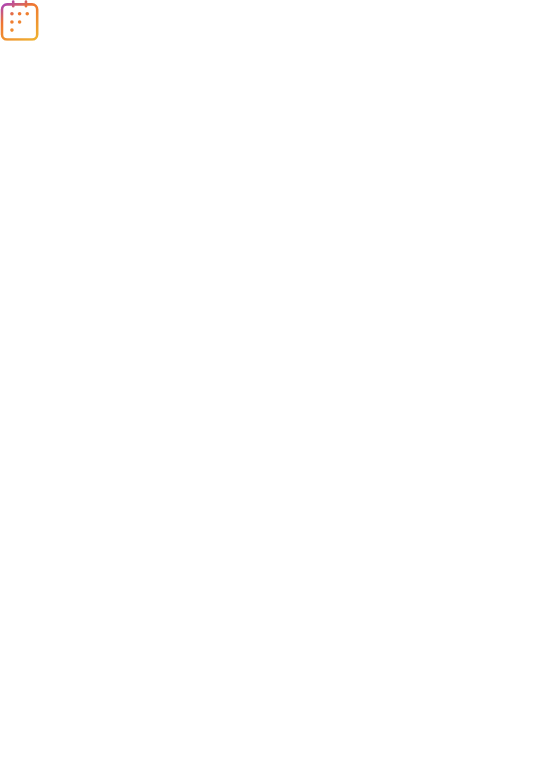 scroll, scrollTop: 0, scrollLeft: 0, axis: both 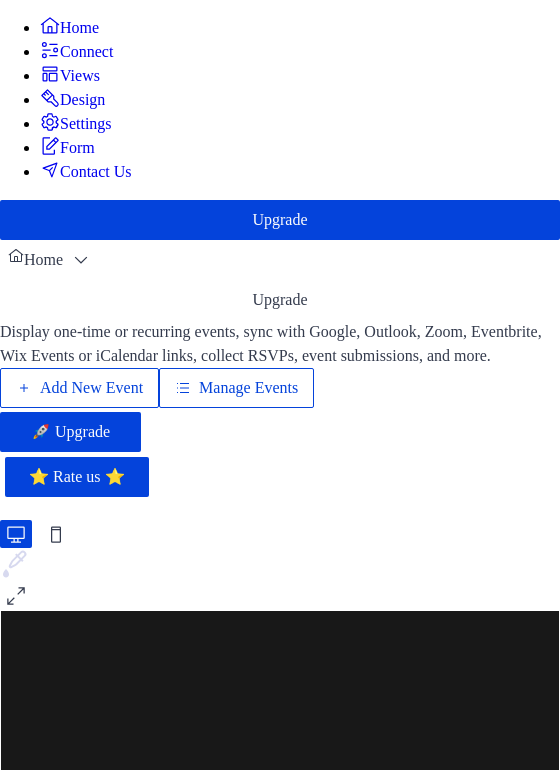 click on "Add New Event" at bounding box center (91, 388) 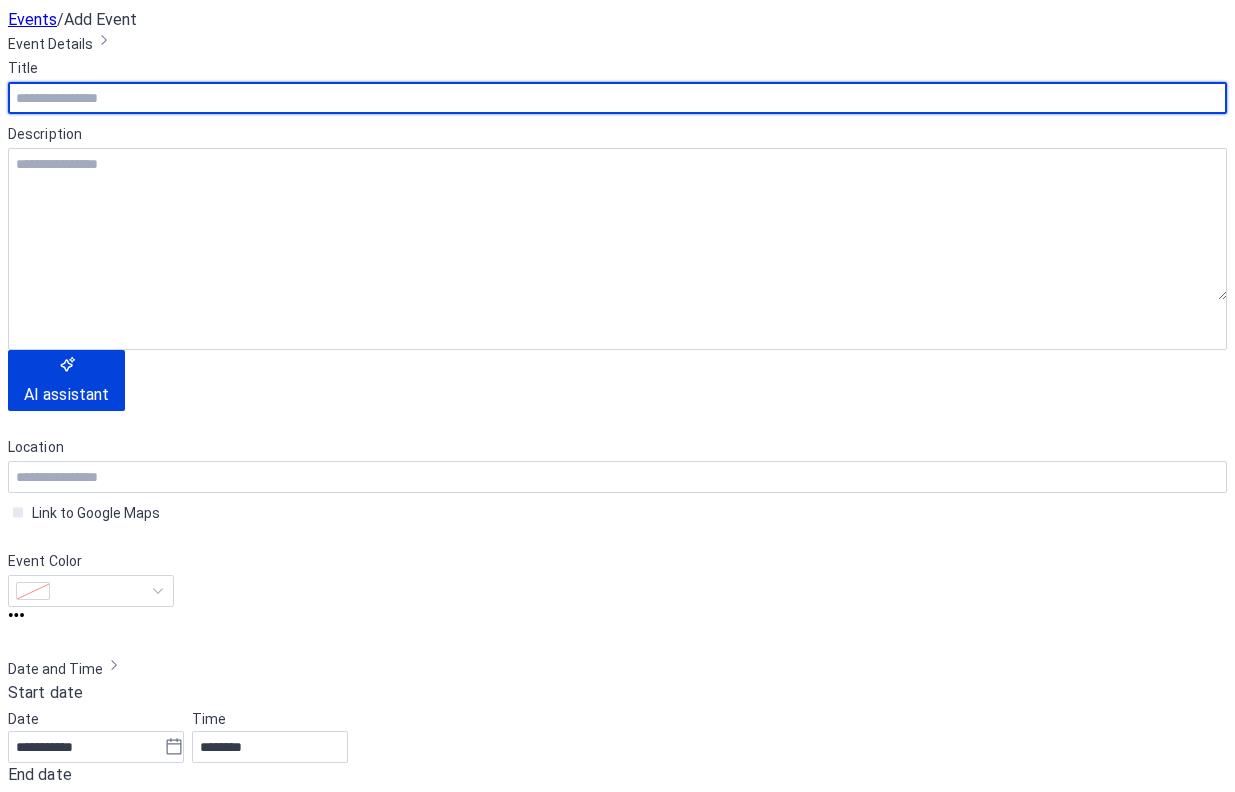 scroll, scrollTop: 0, scrollLeft: 0, axis: both 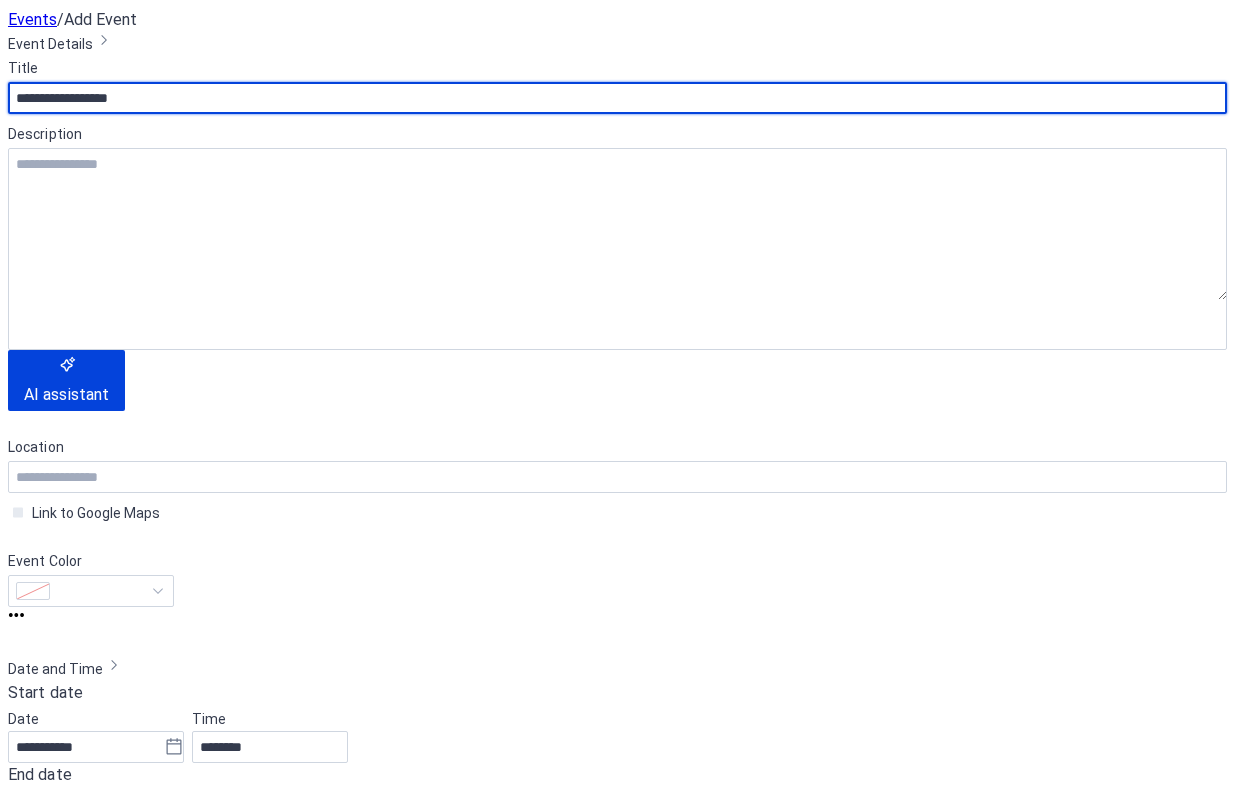 click on "**********" at bounding box center (617, 98) 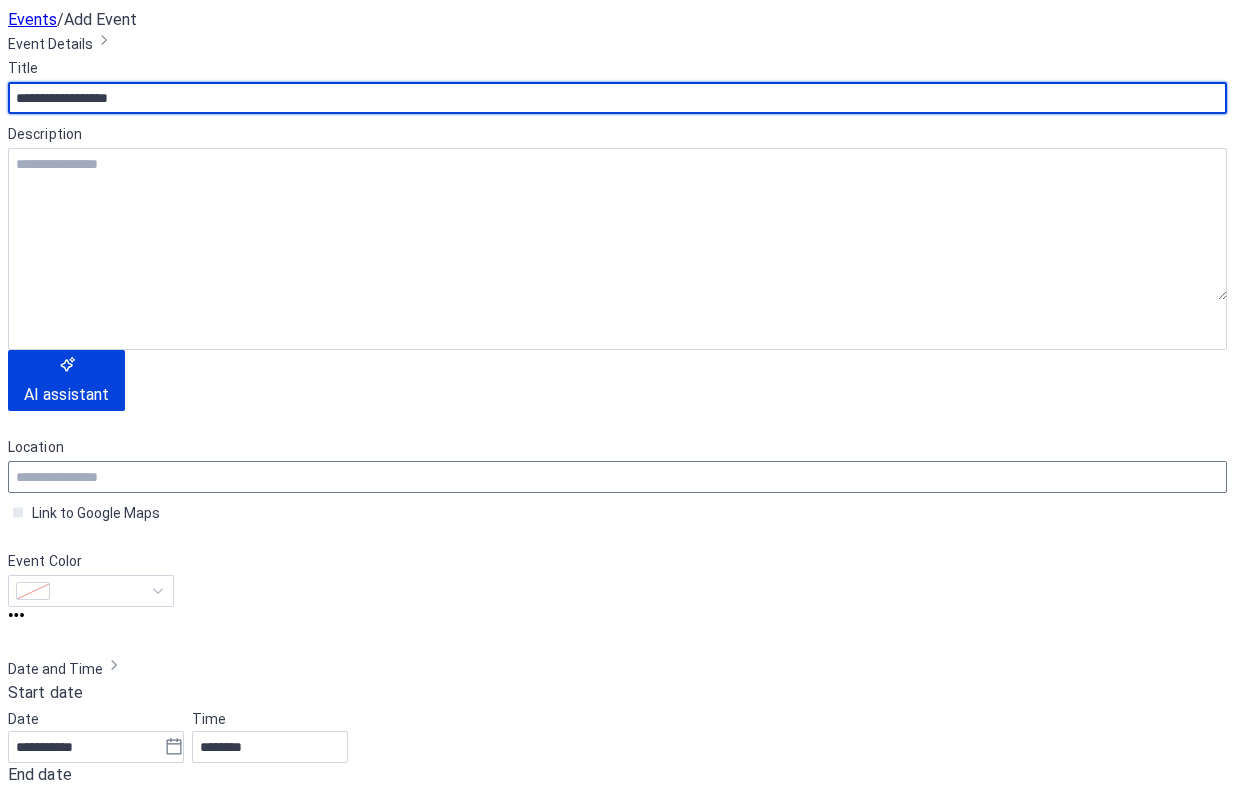 type on "**********" 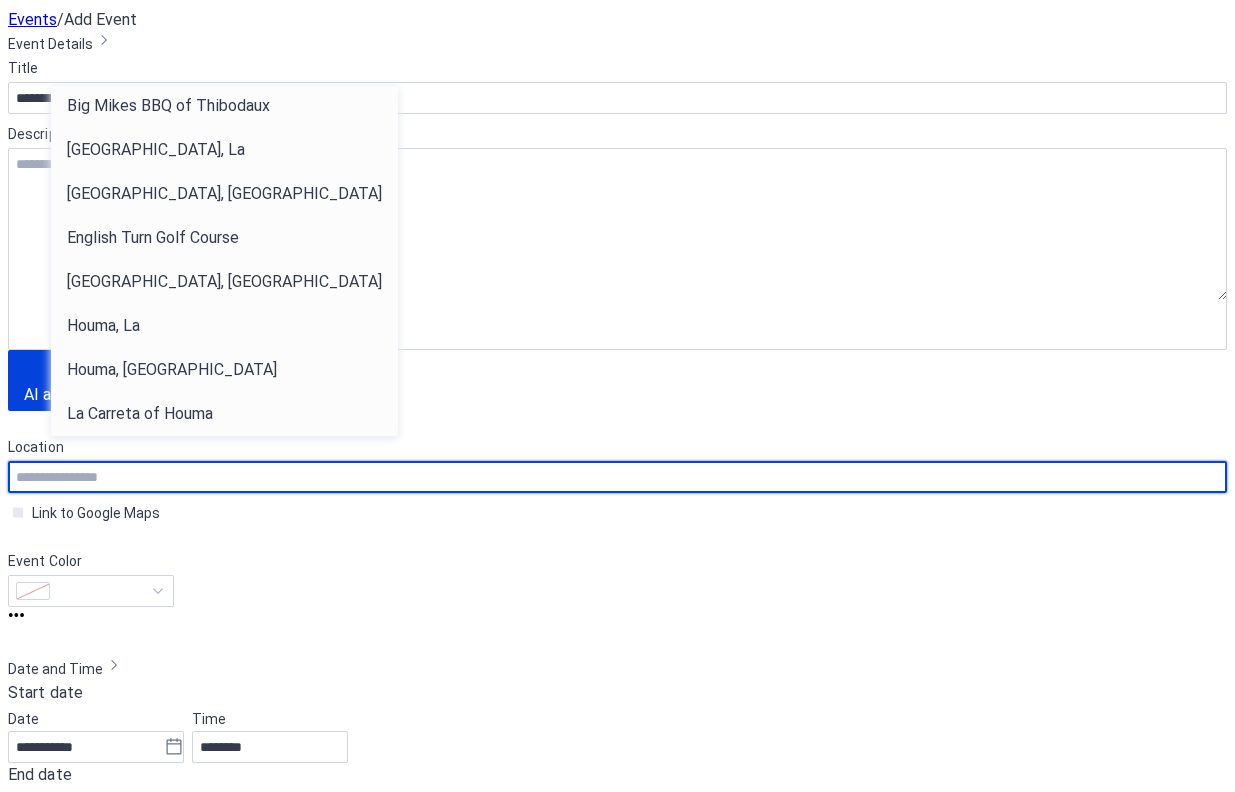 click at bounding box center (617, 477) 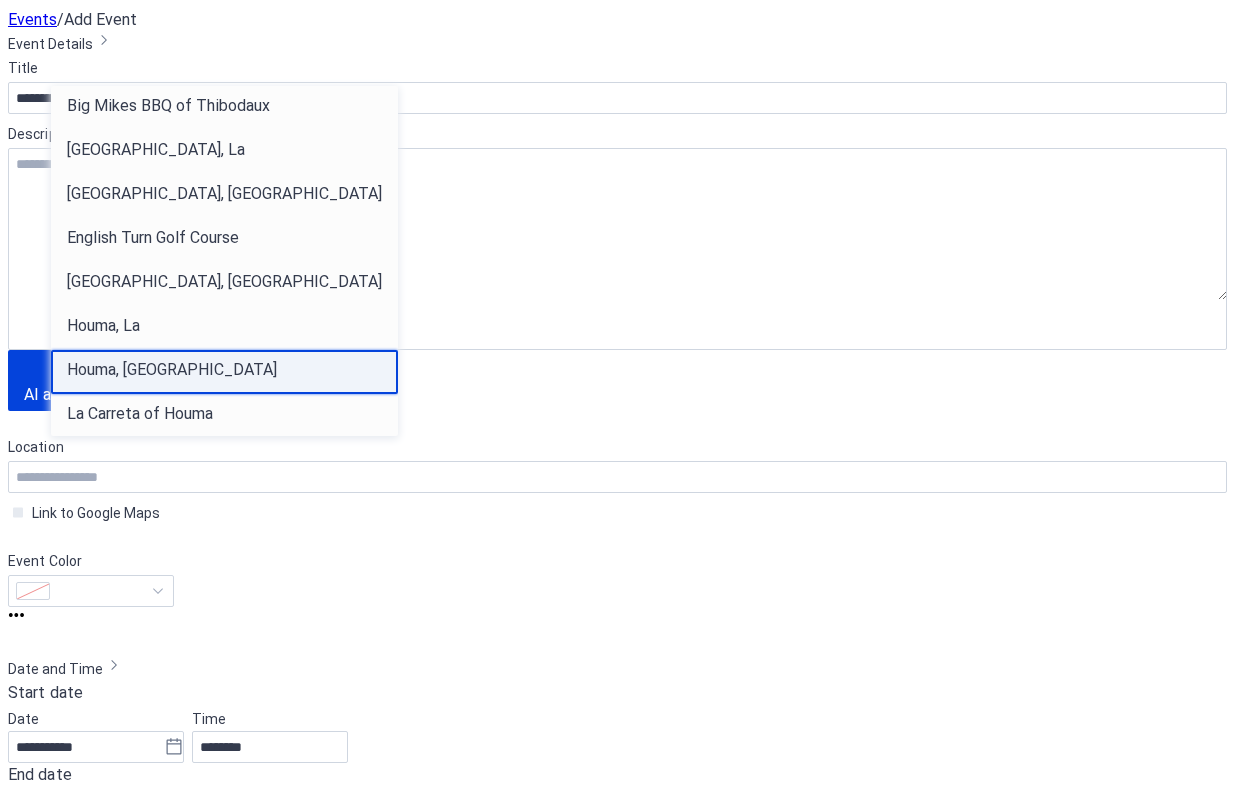 click on "Houma, [GEOGRAPHIC_DATA]" at bounding box center (224, 372) 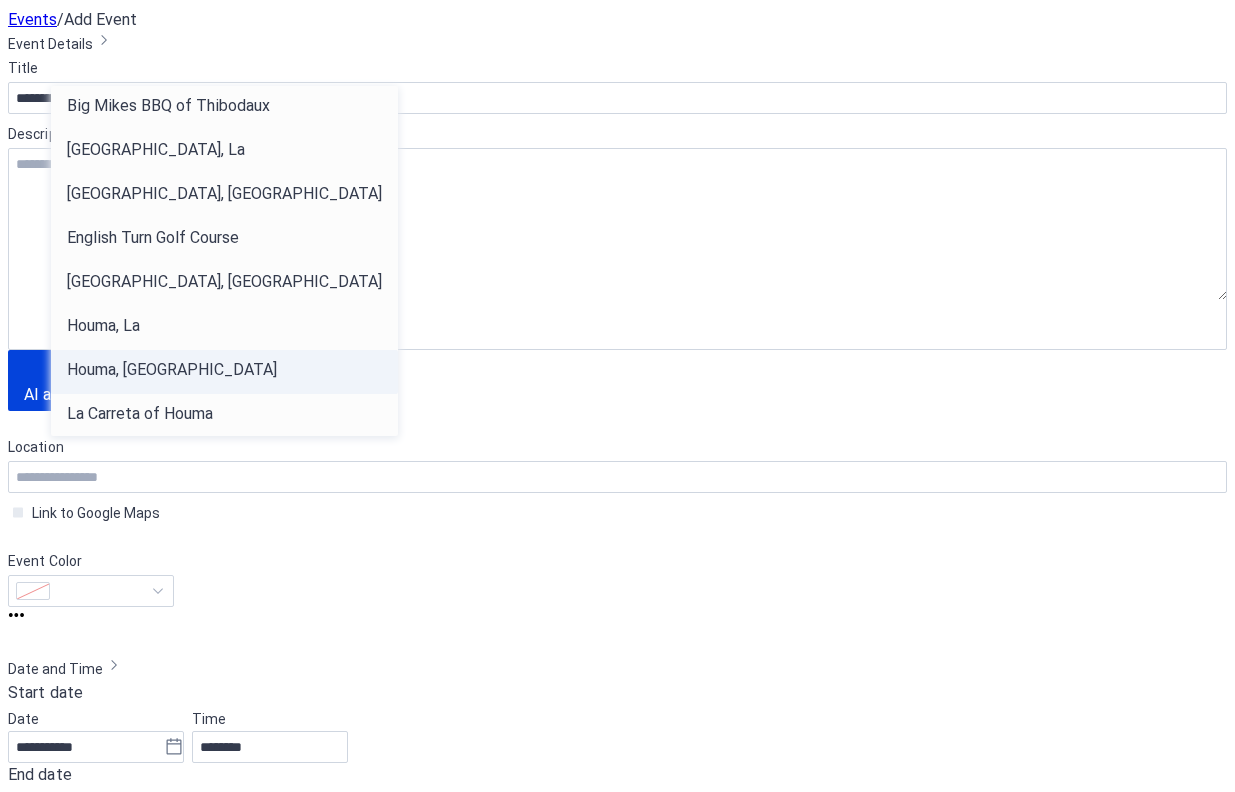 type on "*********" 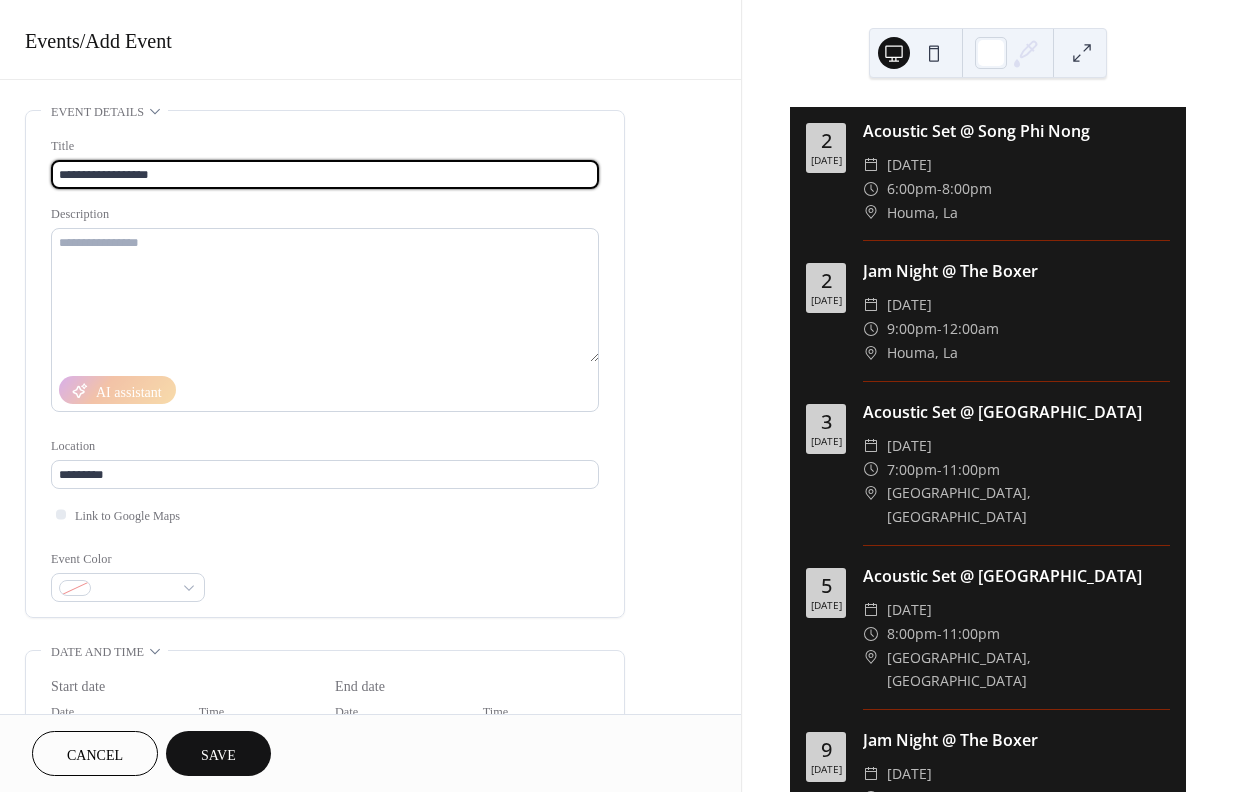 click on "**********" at bounding box center (325, 174) 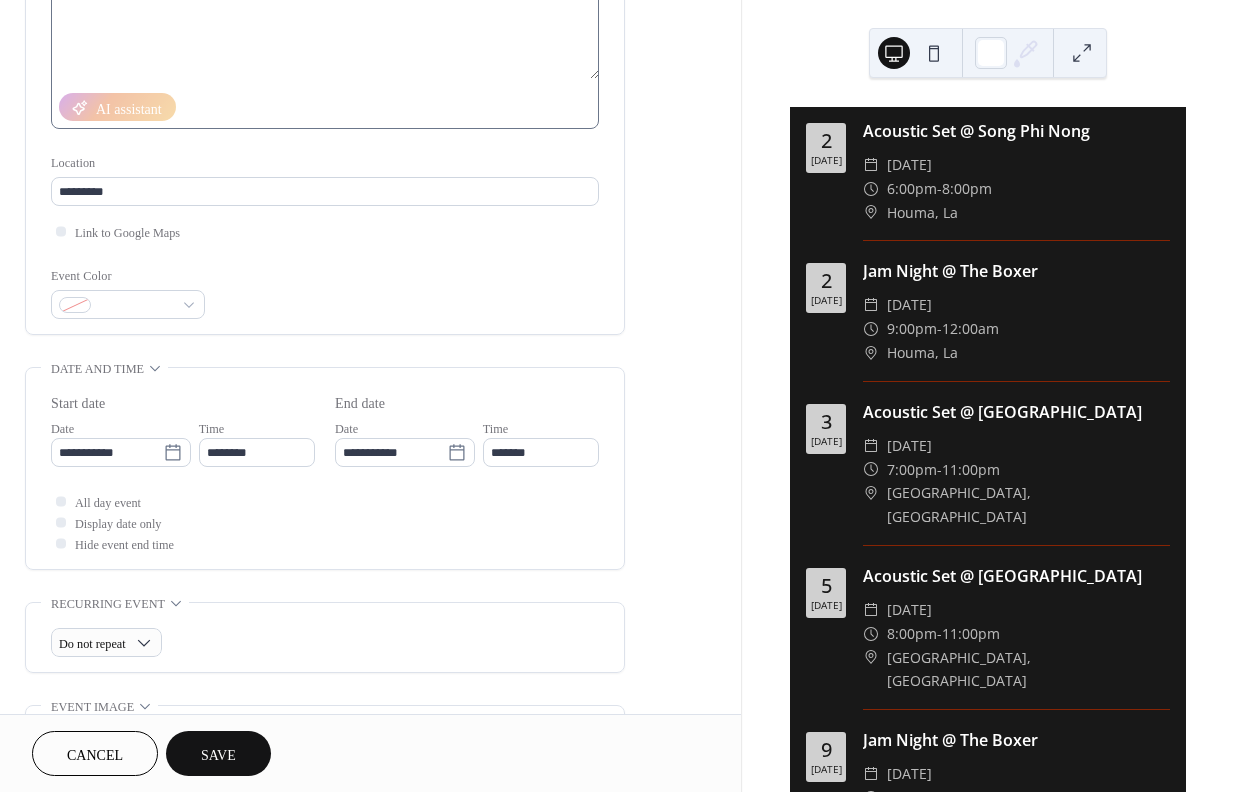 scroll, scrollTop: 284, scrollLeft: 0, axis: vertical 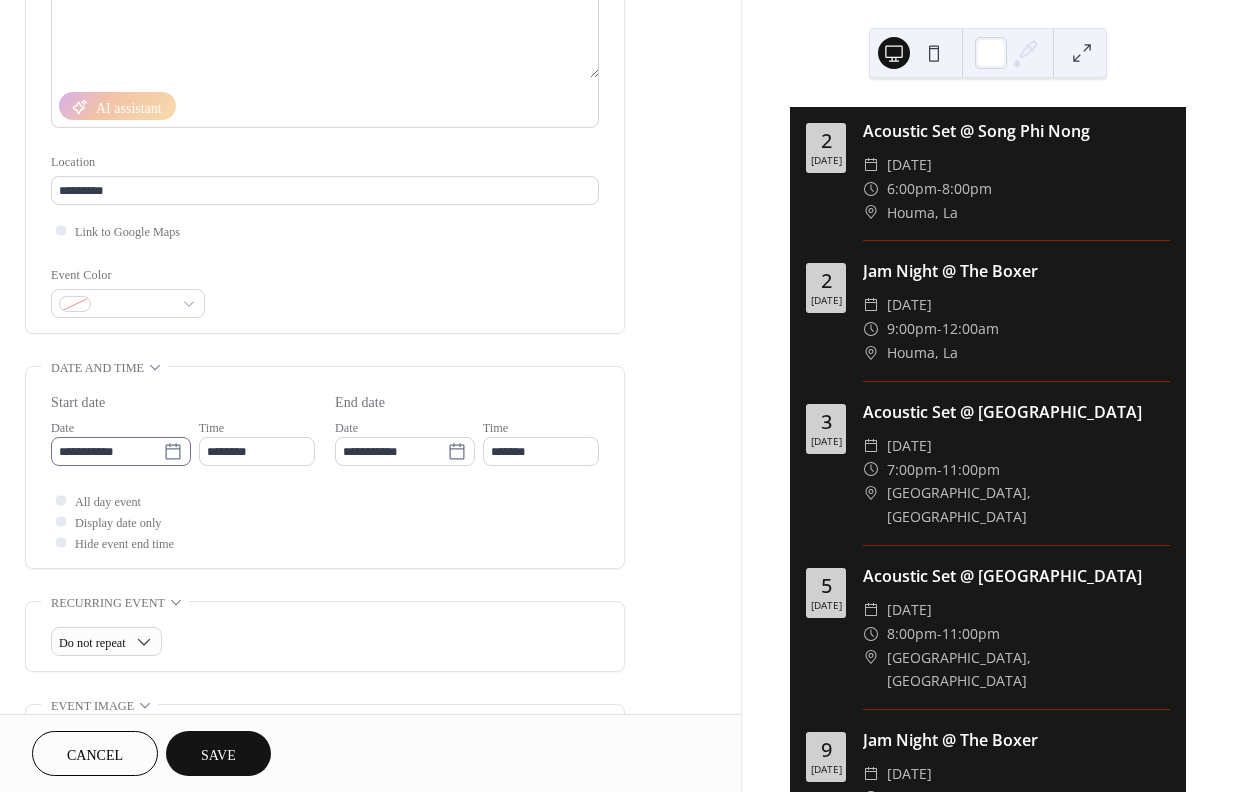 type on "**********" 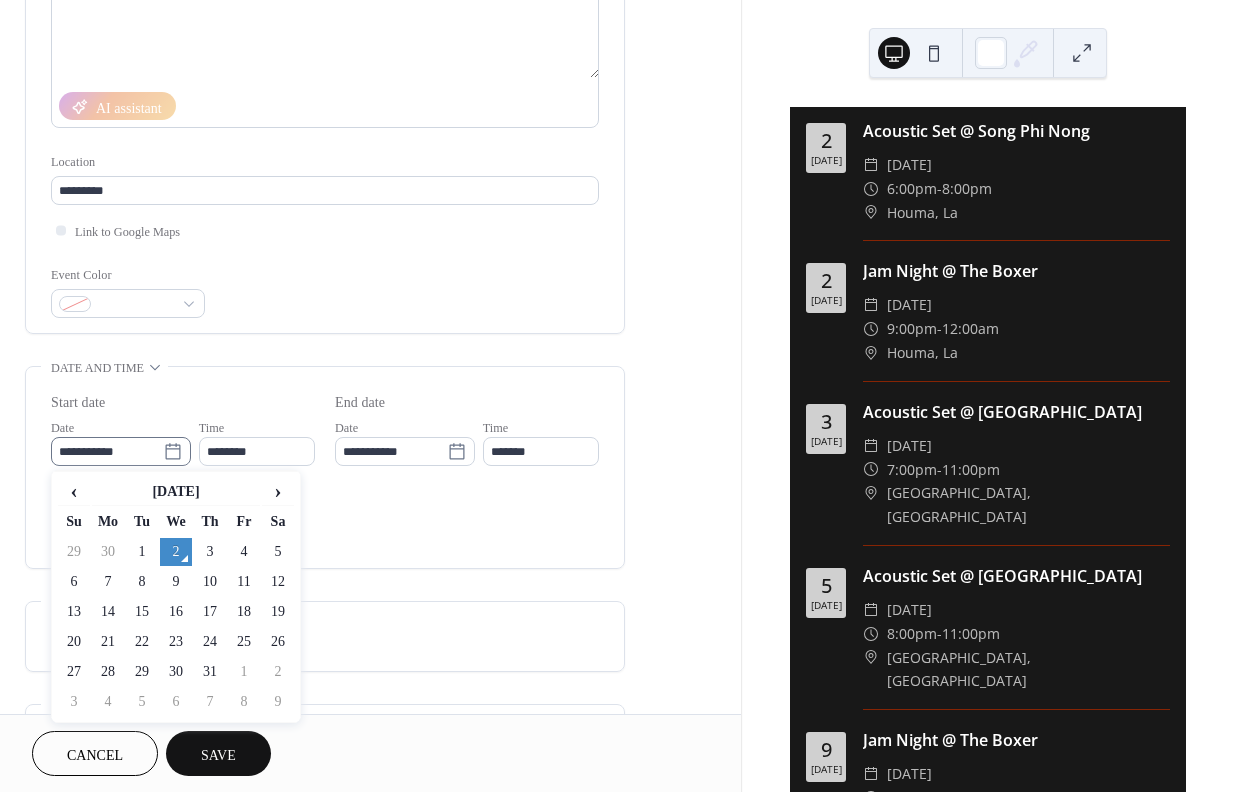 click 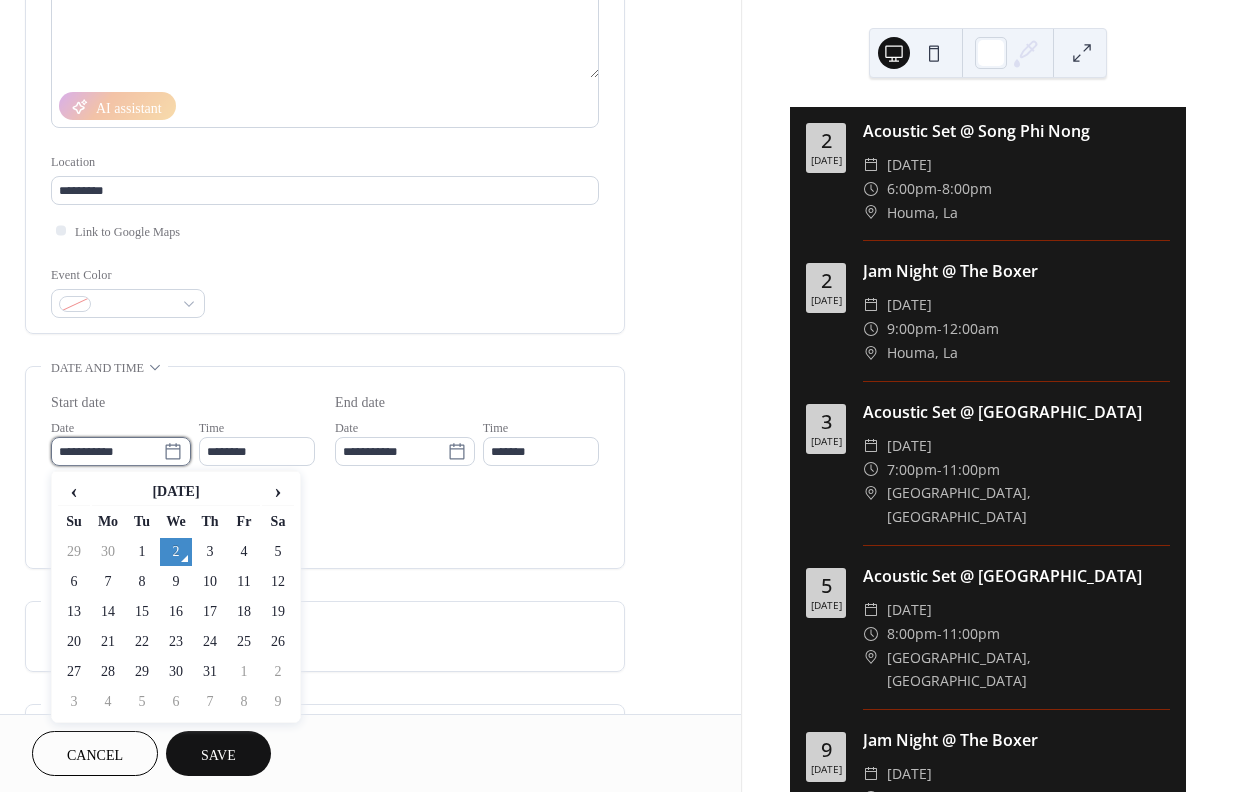 click on "**********" at bounding box center (107, 451) 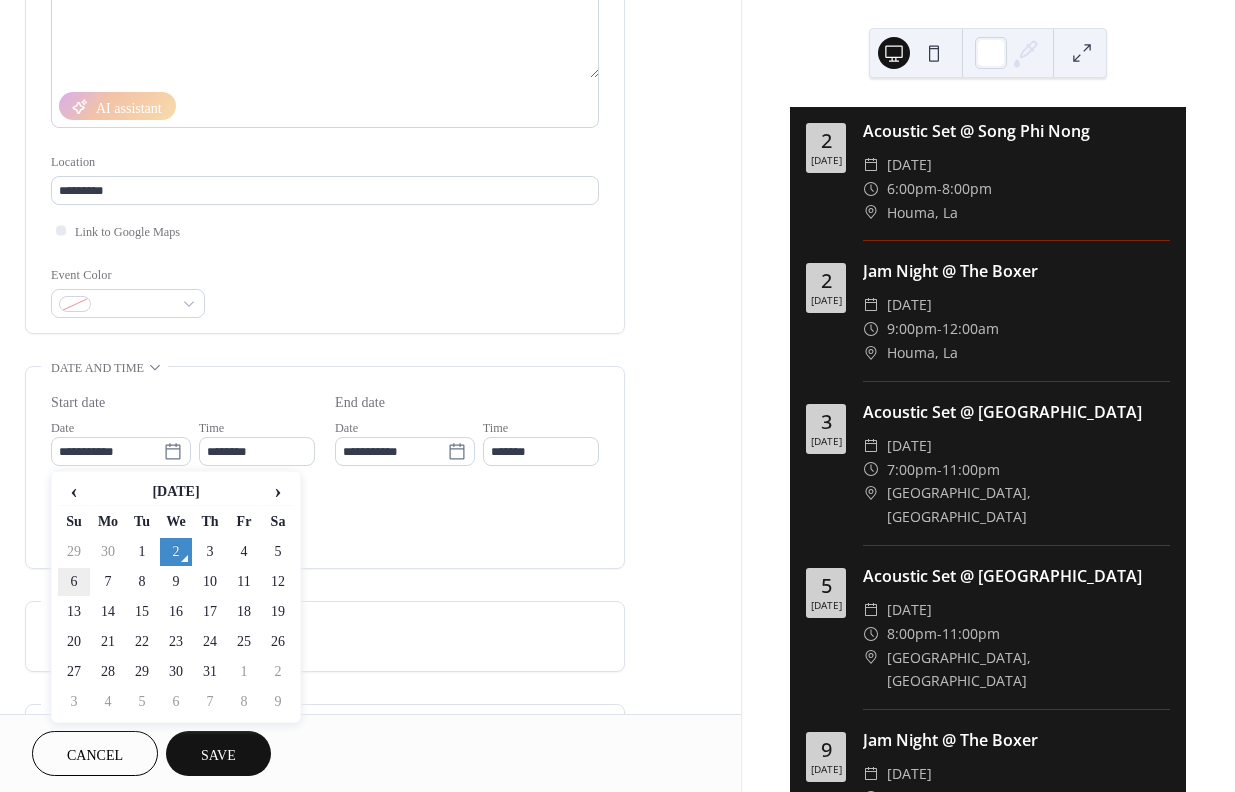 click on "6" at bounding box center [74, 582] 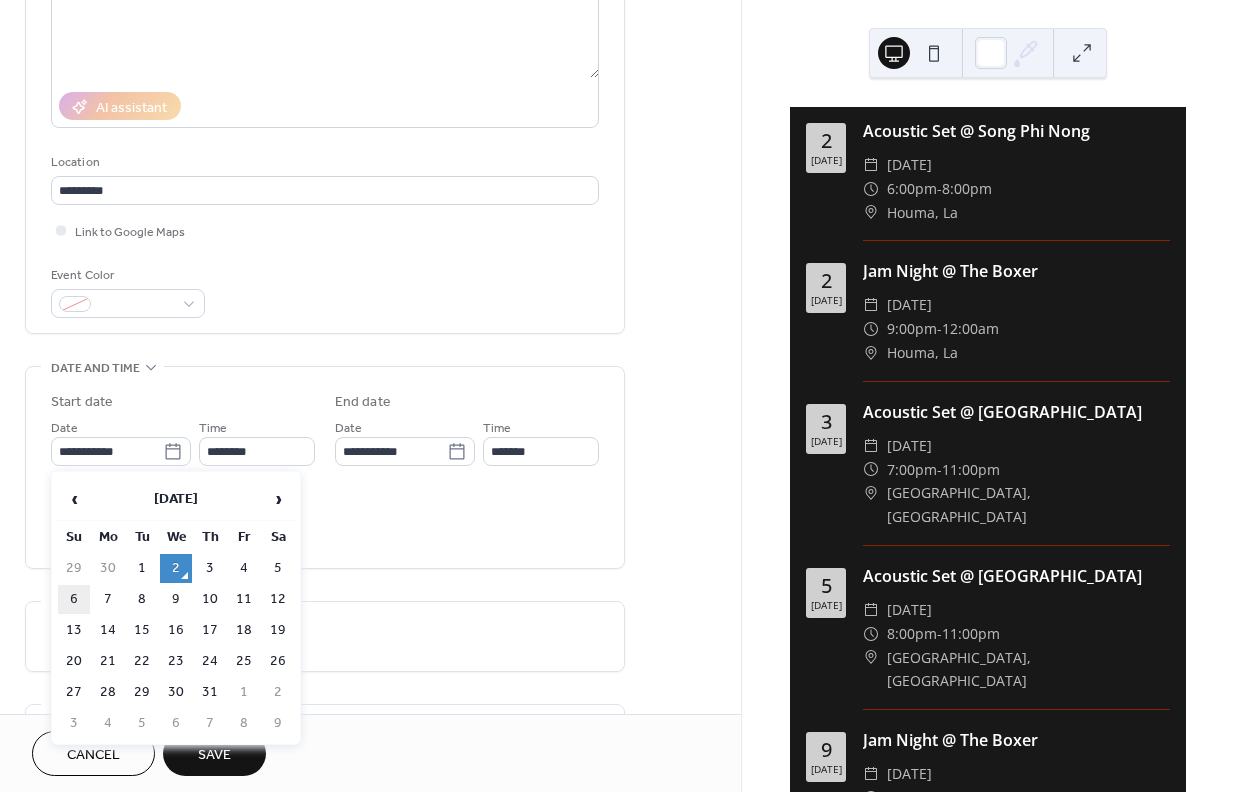 type on "**********" 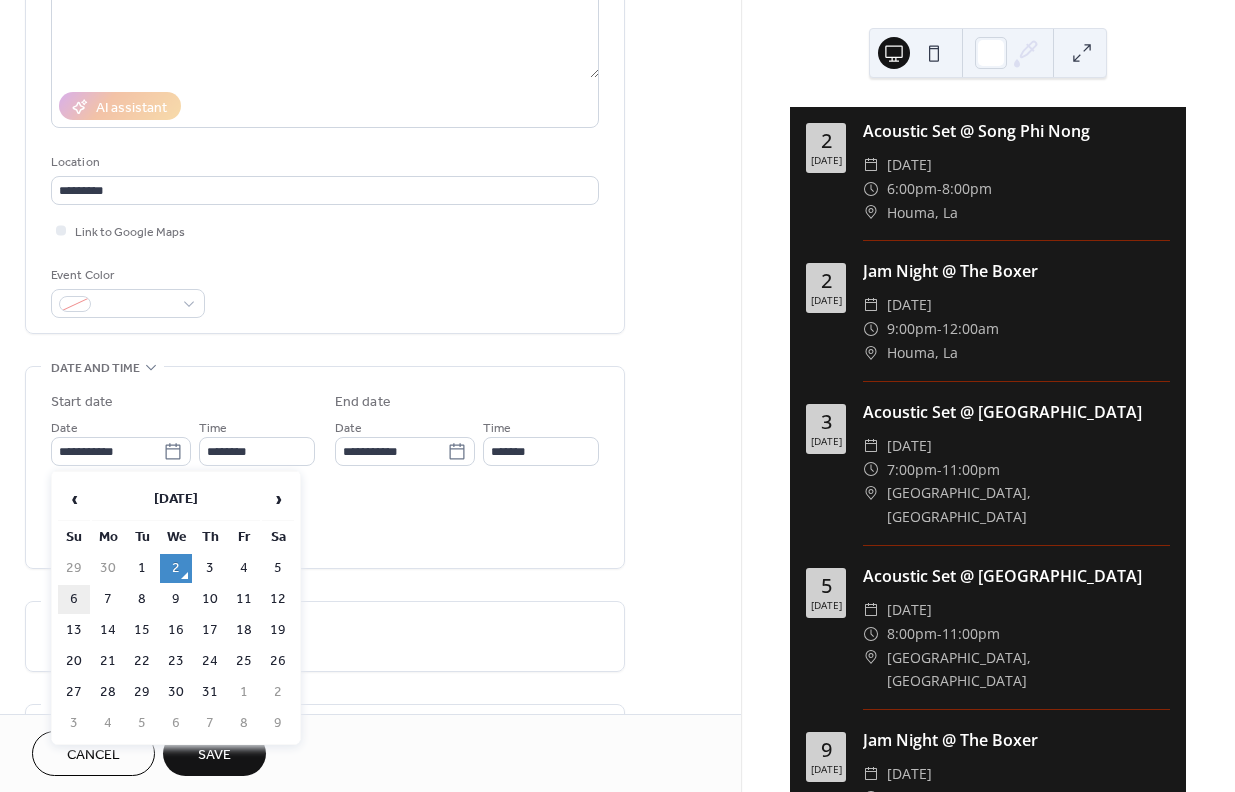 type on "**********" 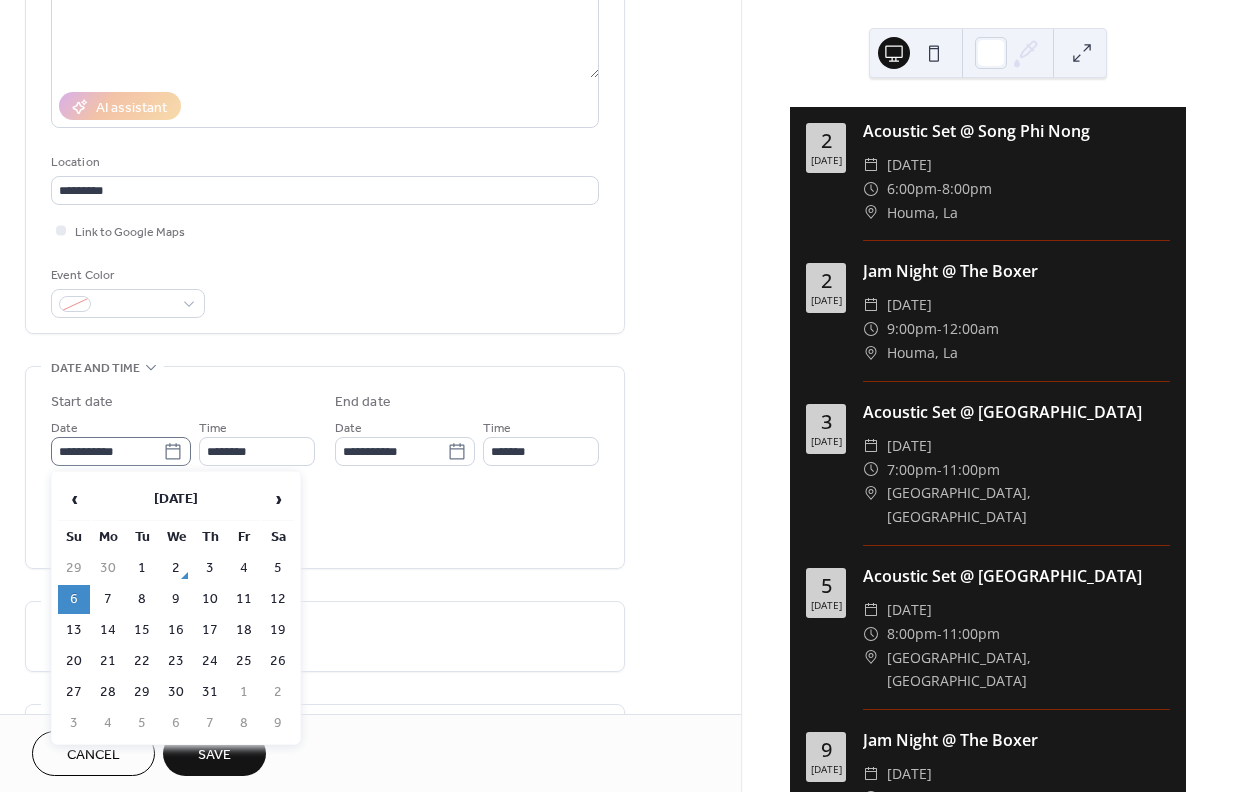 click 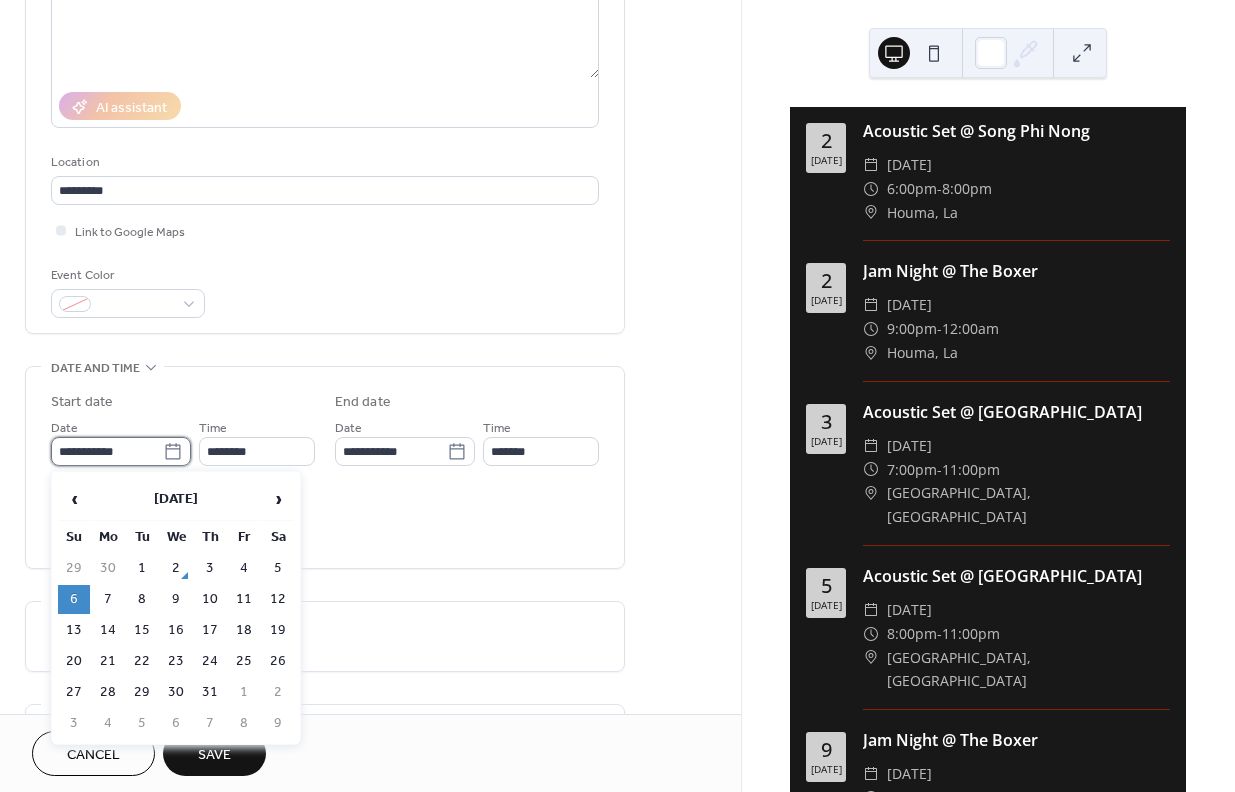 click on "**********" at bounding box center (107, 451) 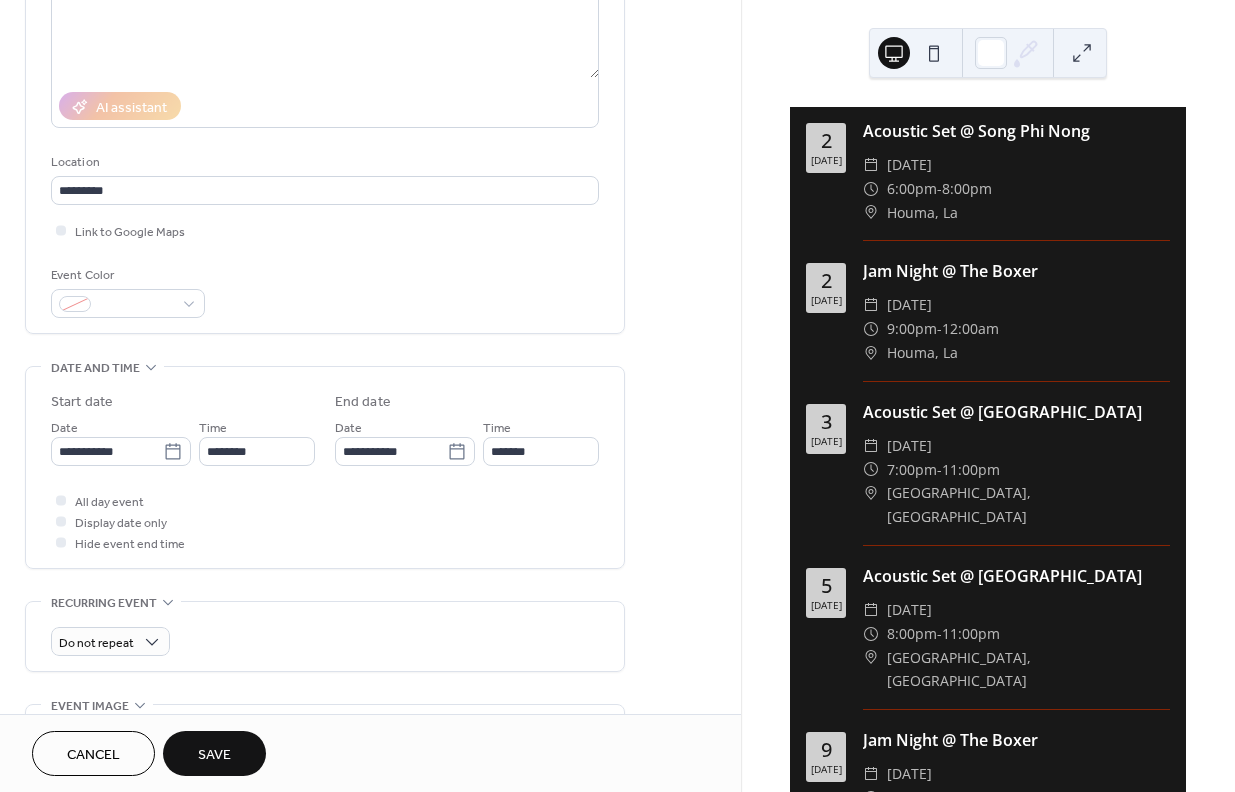 click on "All day event Display date only Hide event end time" at bounding box center [325, 521] 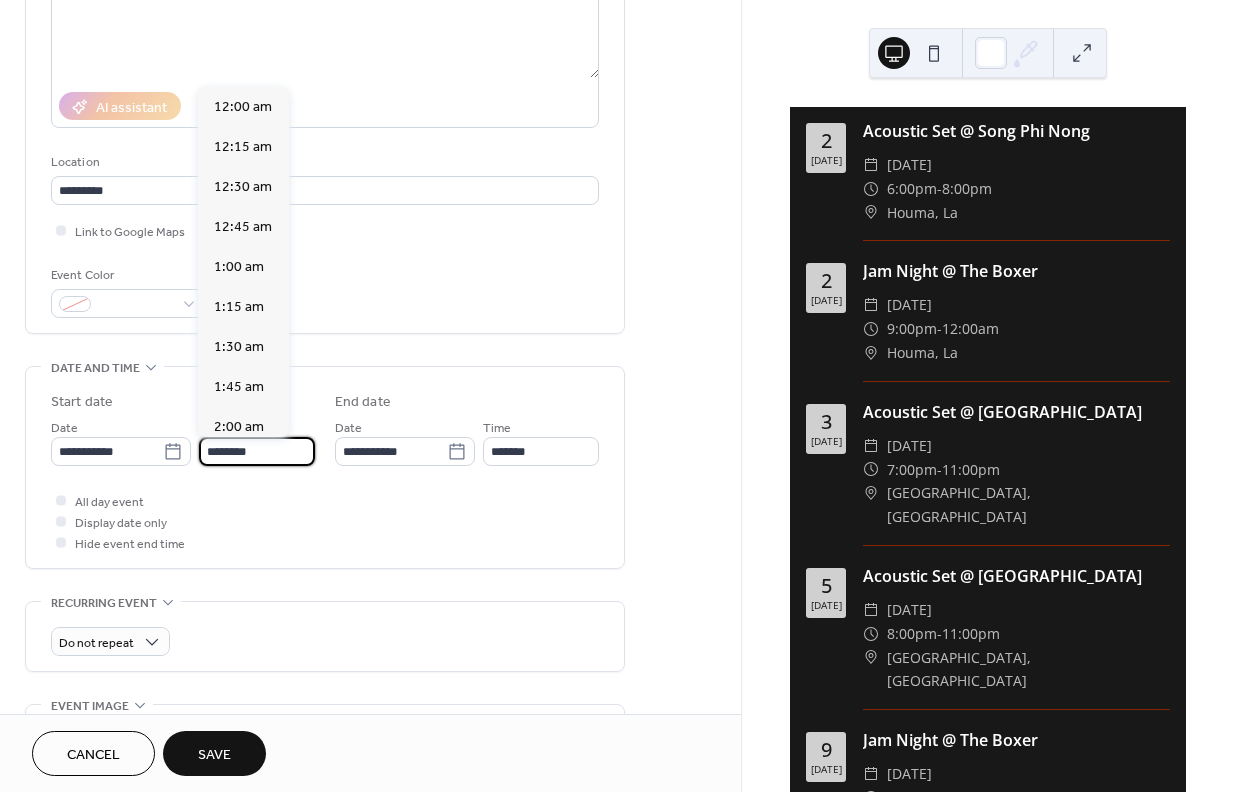 click on "********" at bounding box center (257, 451) 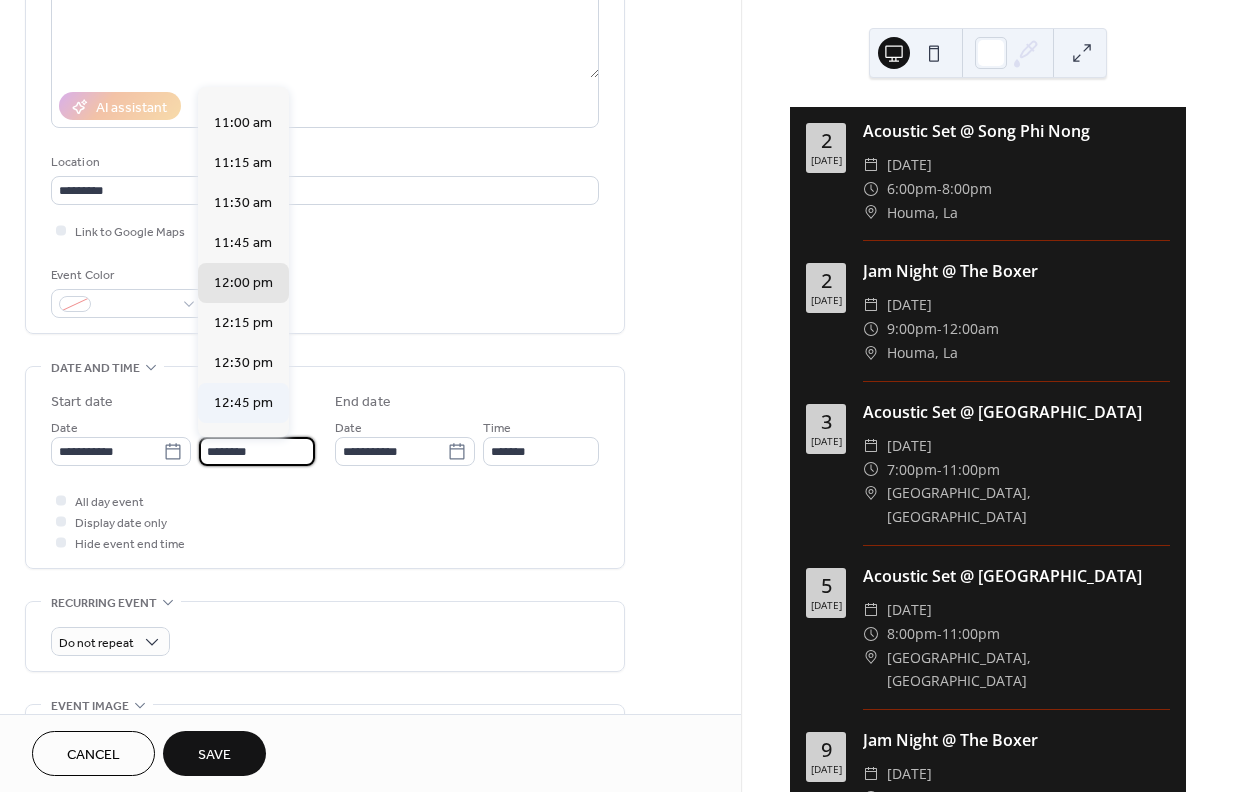 scroll, scrollTop: 1737, scrollLeft: 0, axis: vertical 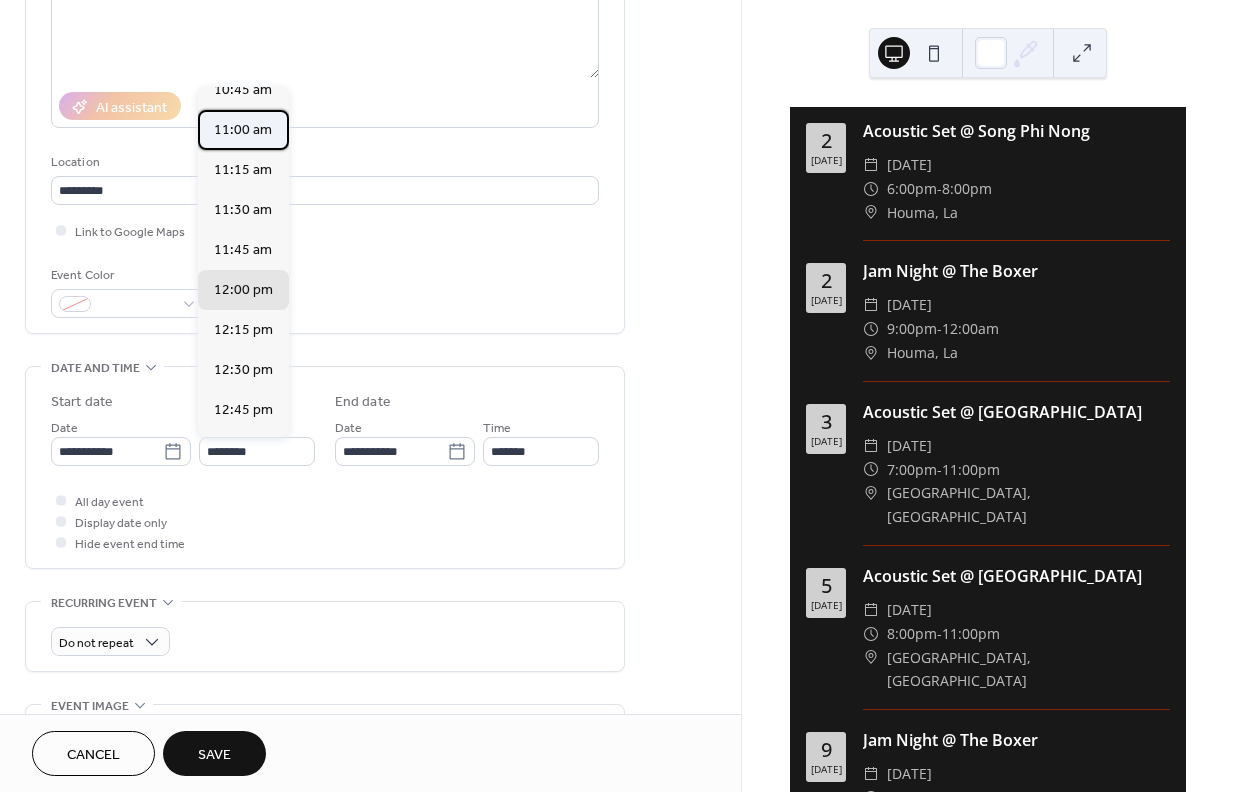click on "11:00 am" at bounding box center [243, 130] 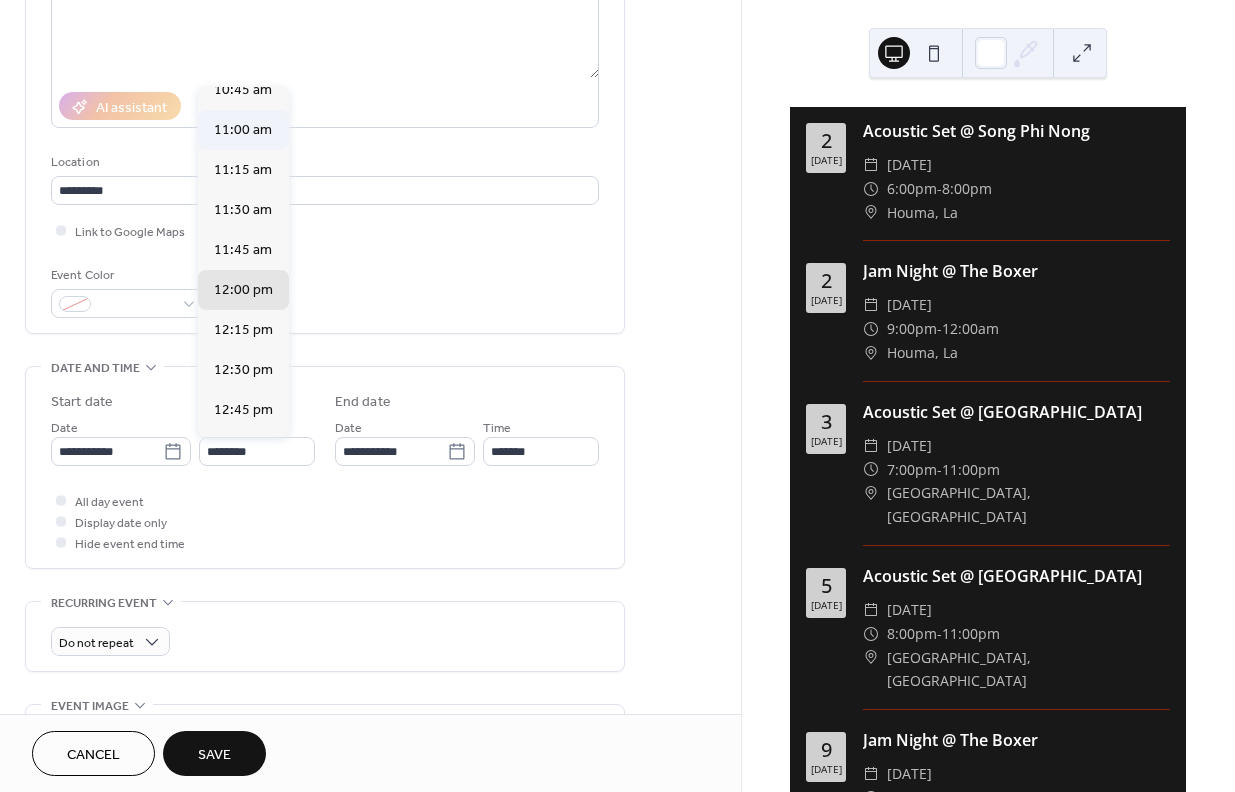 type on "********" 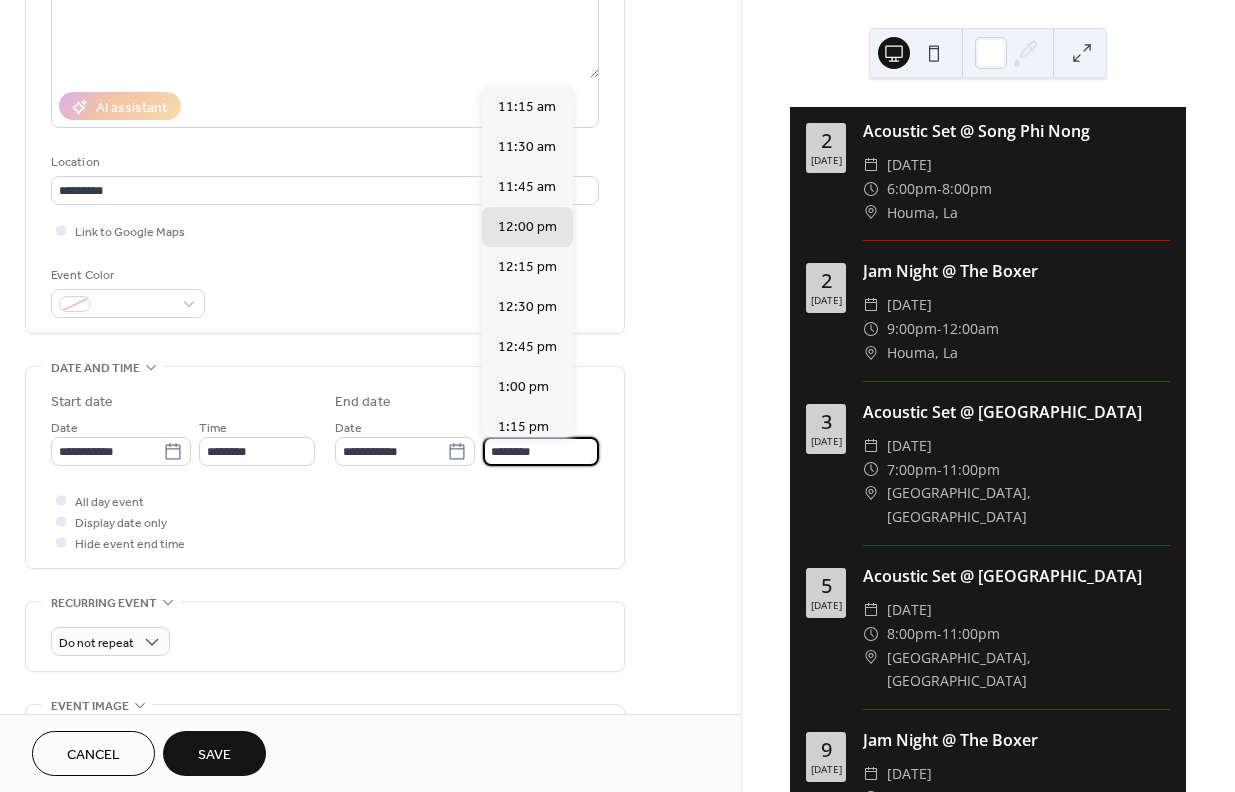 click on "********" at bounding box center (541, 451) 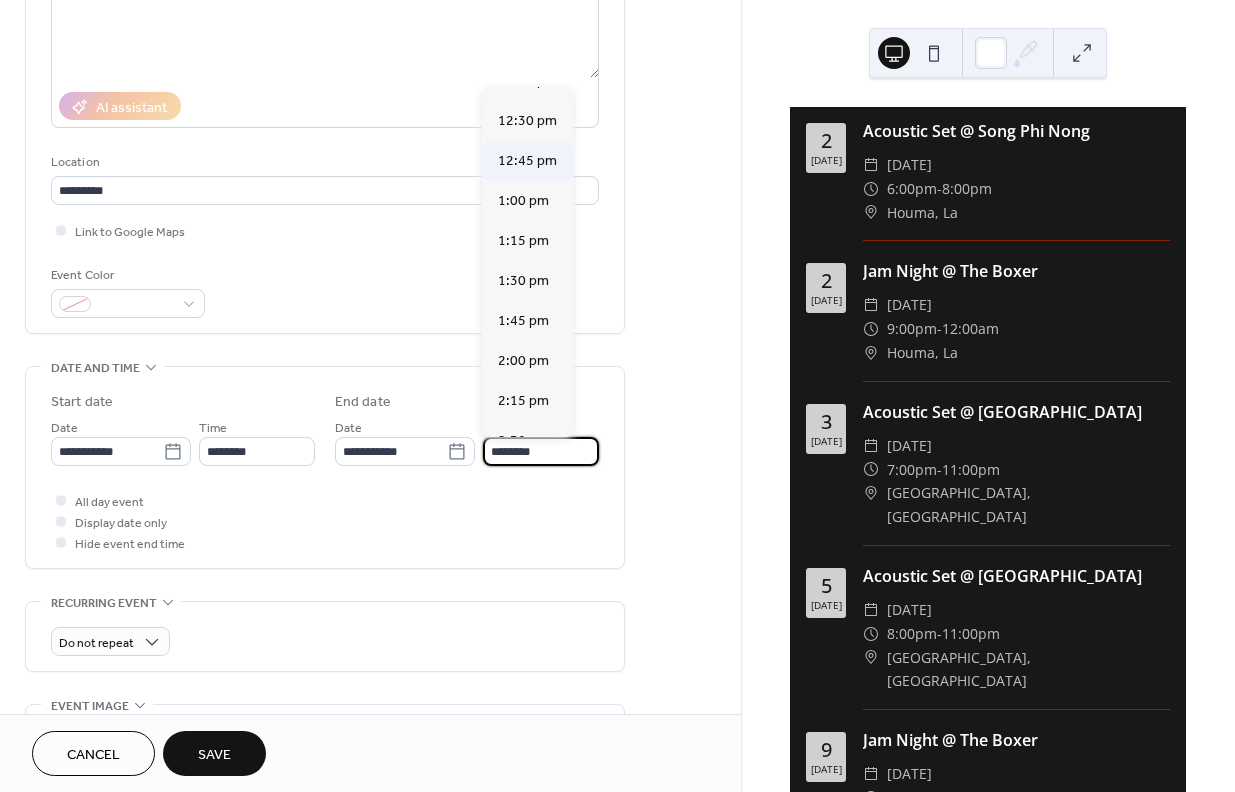 scroll, scrollTop: 188, scrollLeft: 0, axis: vertical 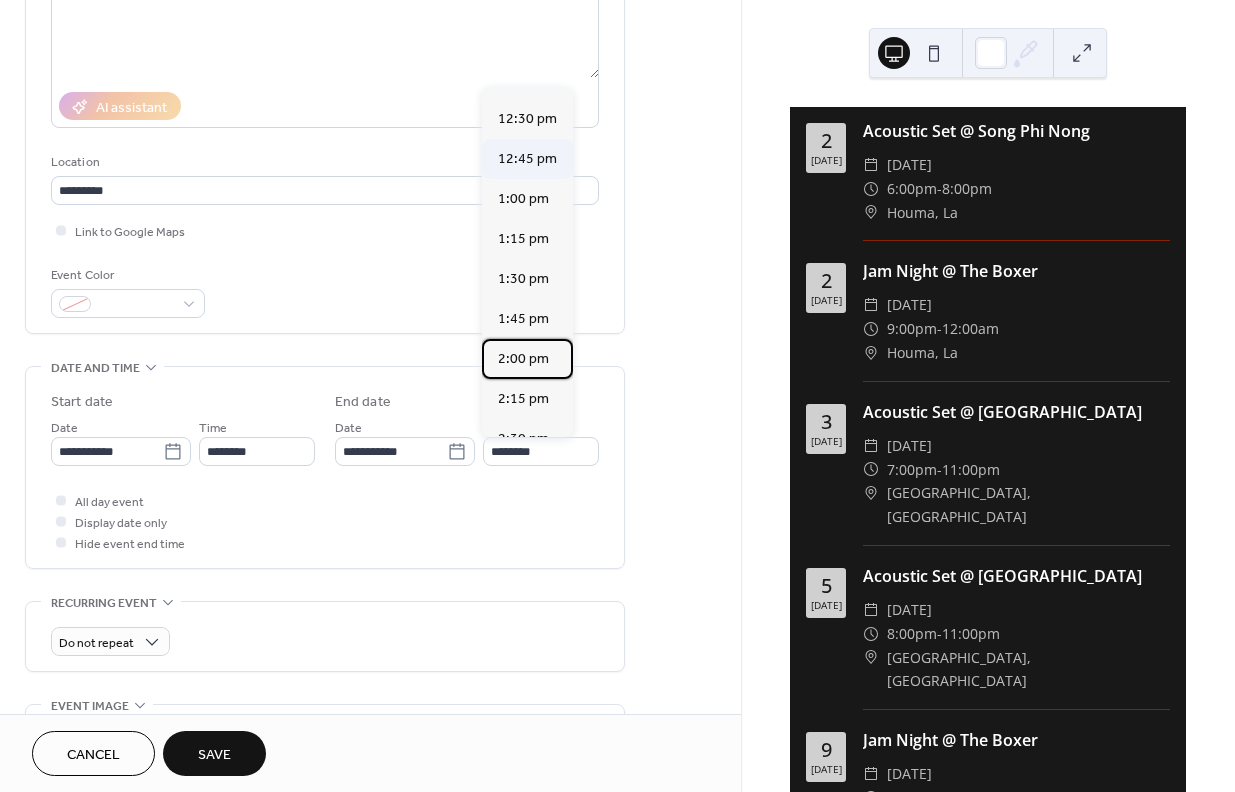 click on "2:00 pm" at bounding box center [523, 359] 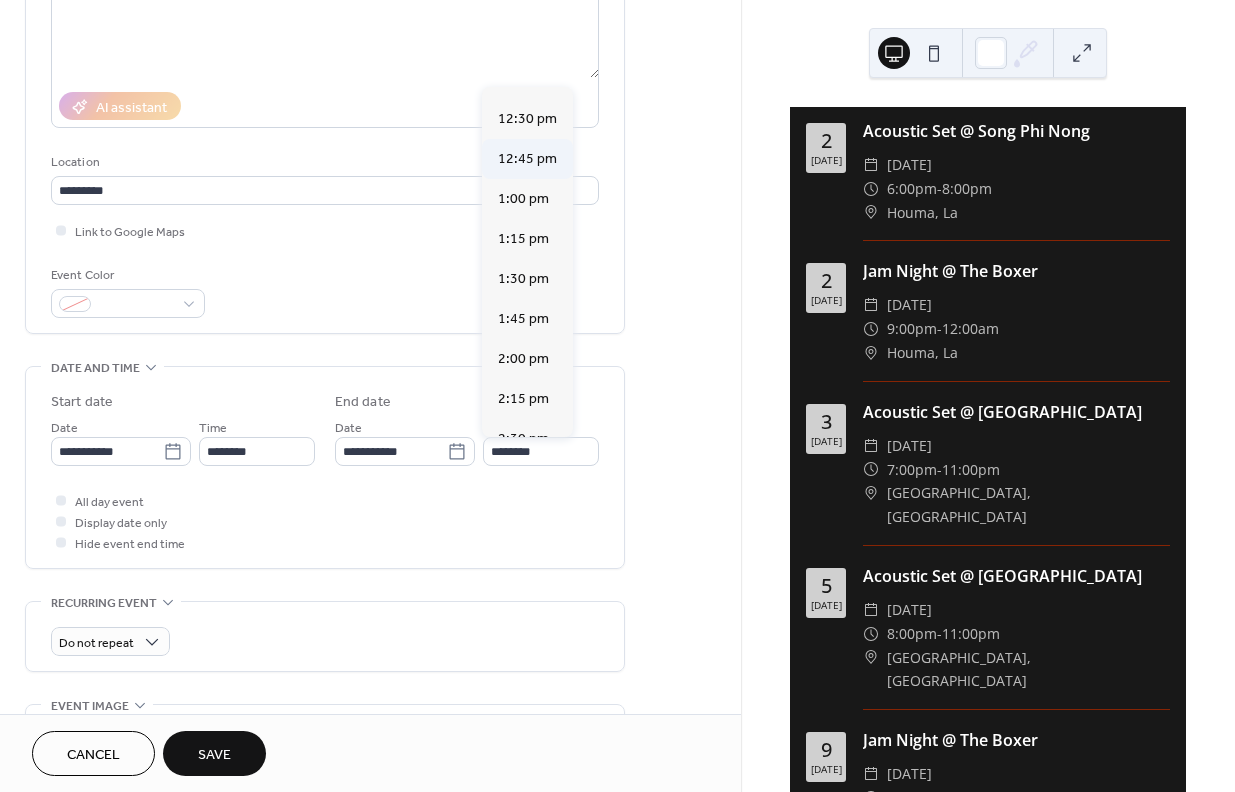 type on "*******" 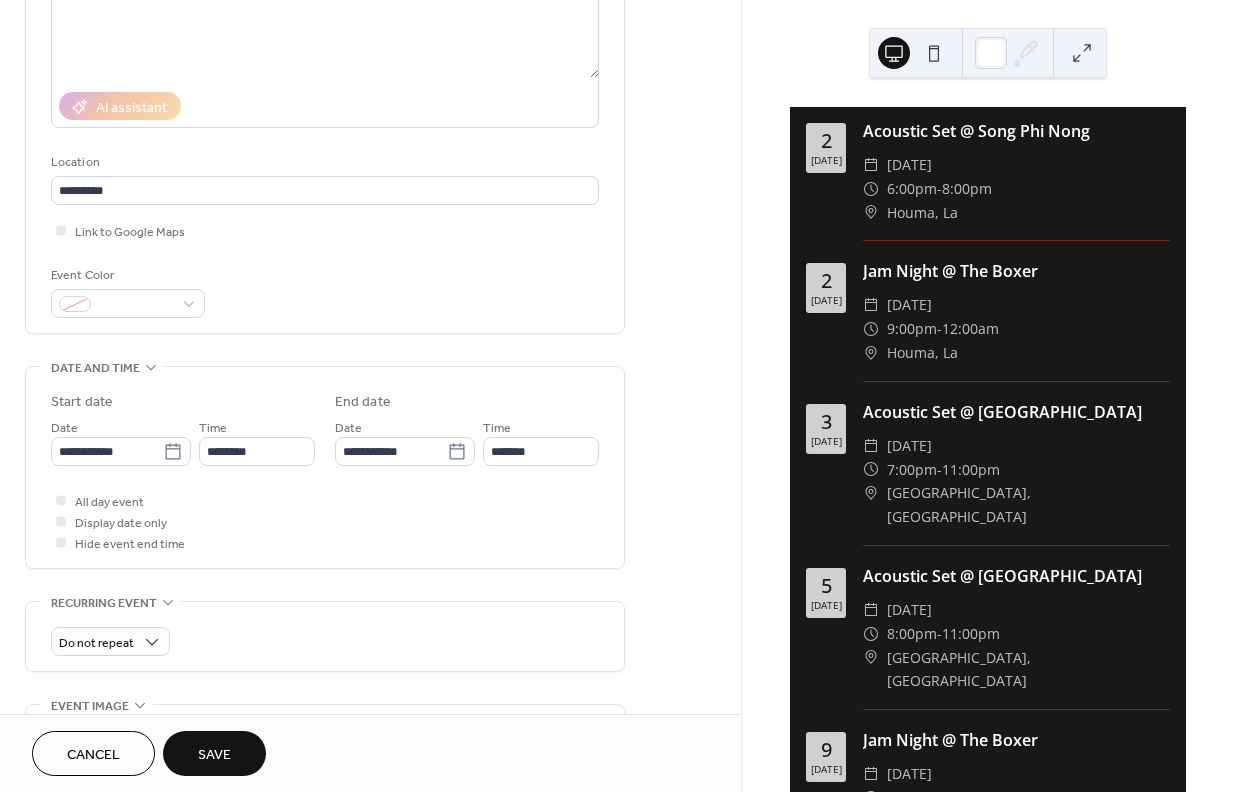 click on "All day event Display date only Hide event end time" at bounding box center (325, 521) 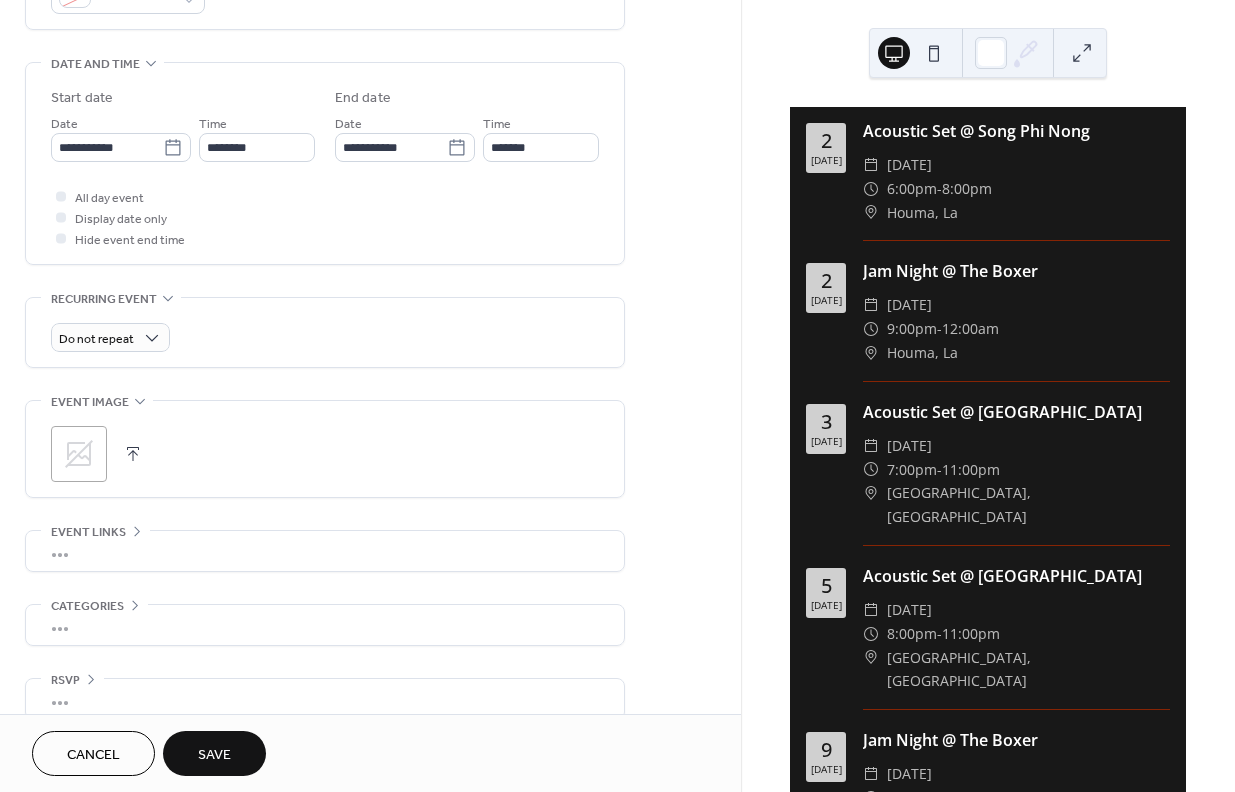 scroll, scrollTop: 614, scrollLeft: 0, axis: vertical 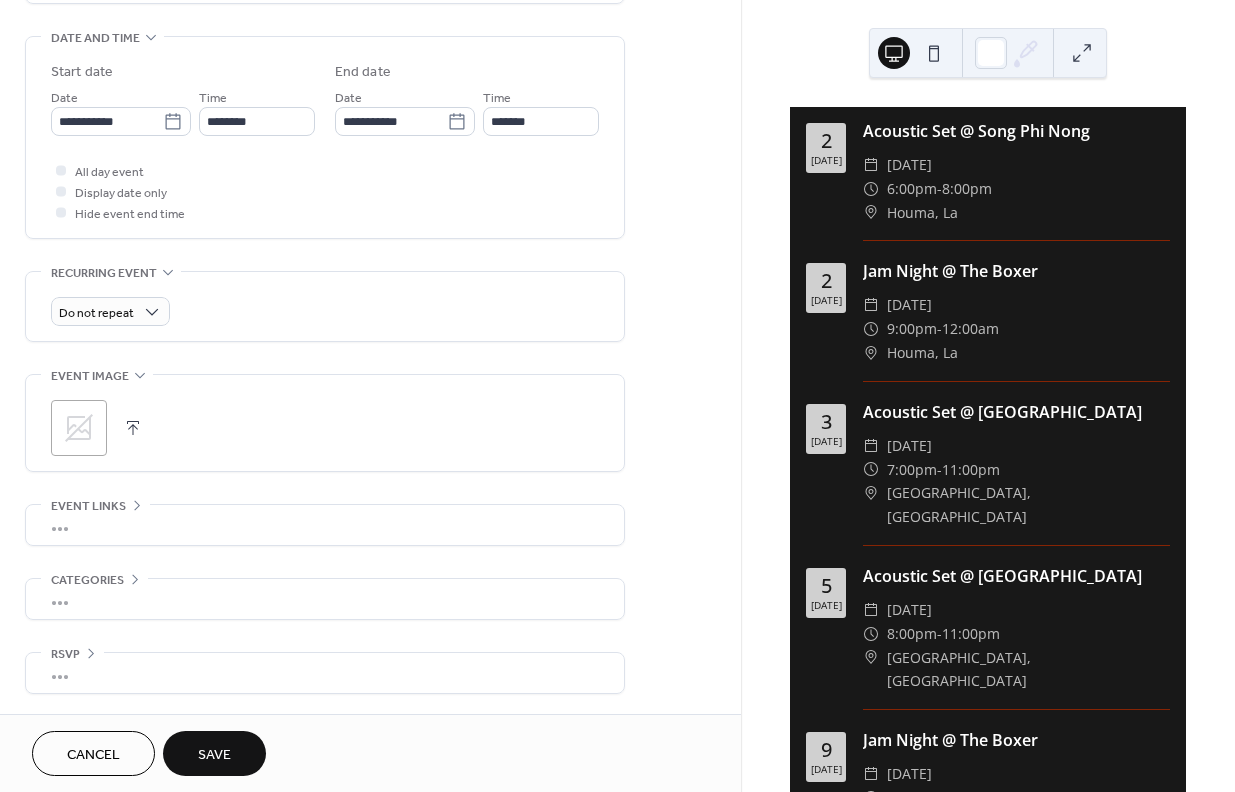click on "Save" at bounding box center [214, 755] 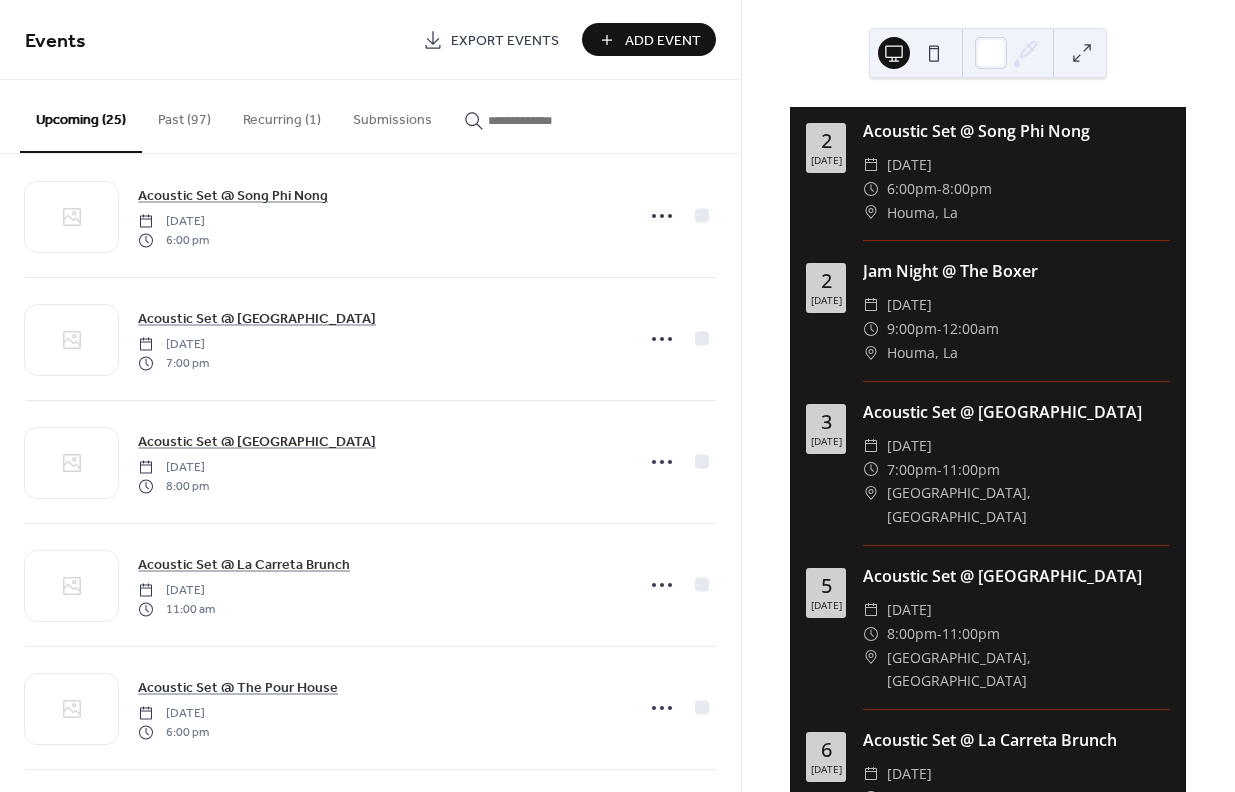 scroll, scrollTop: 0, scrollLeft: 0, axis: both 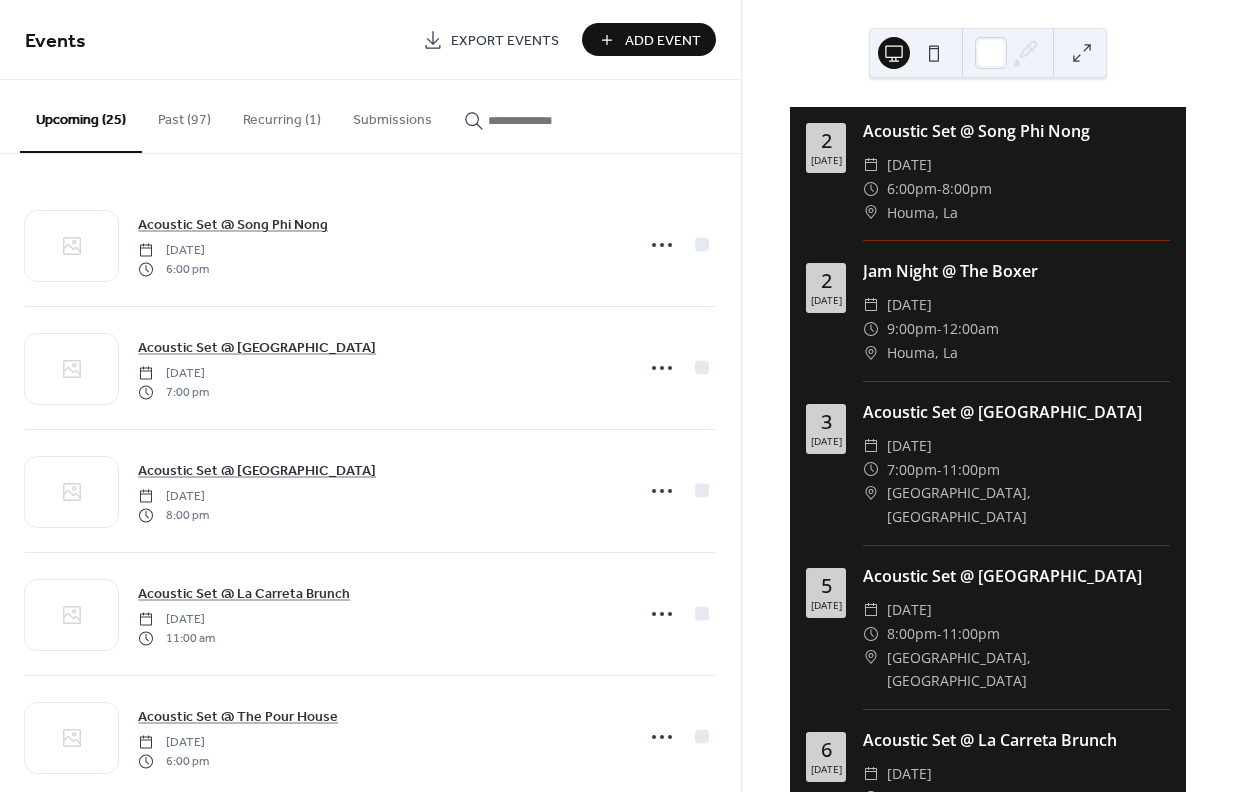 click on "Add Event" at bounding box center (663, 41) 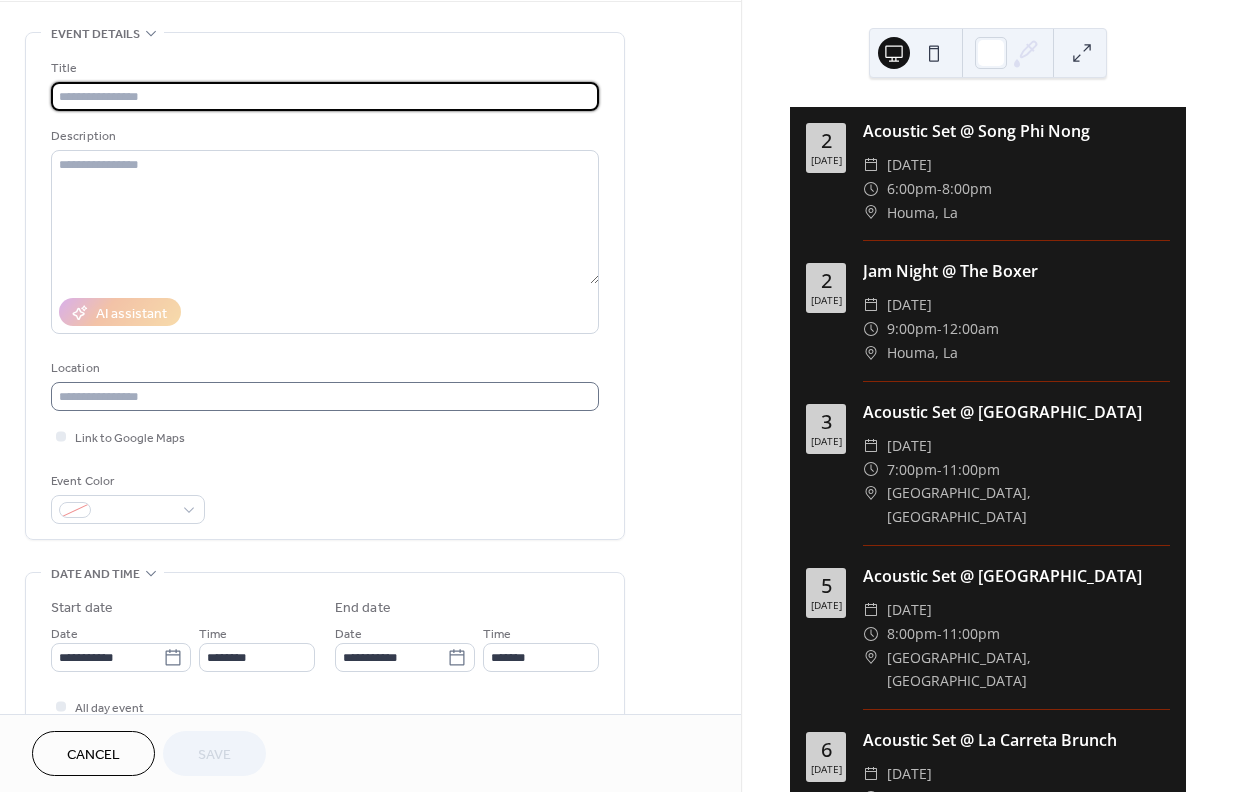 scroll, scrollTop: 81, scrollLeft: 0, axis: vertical 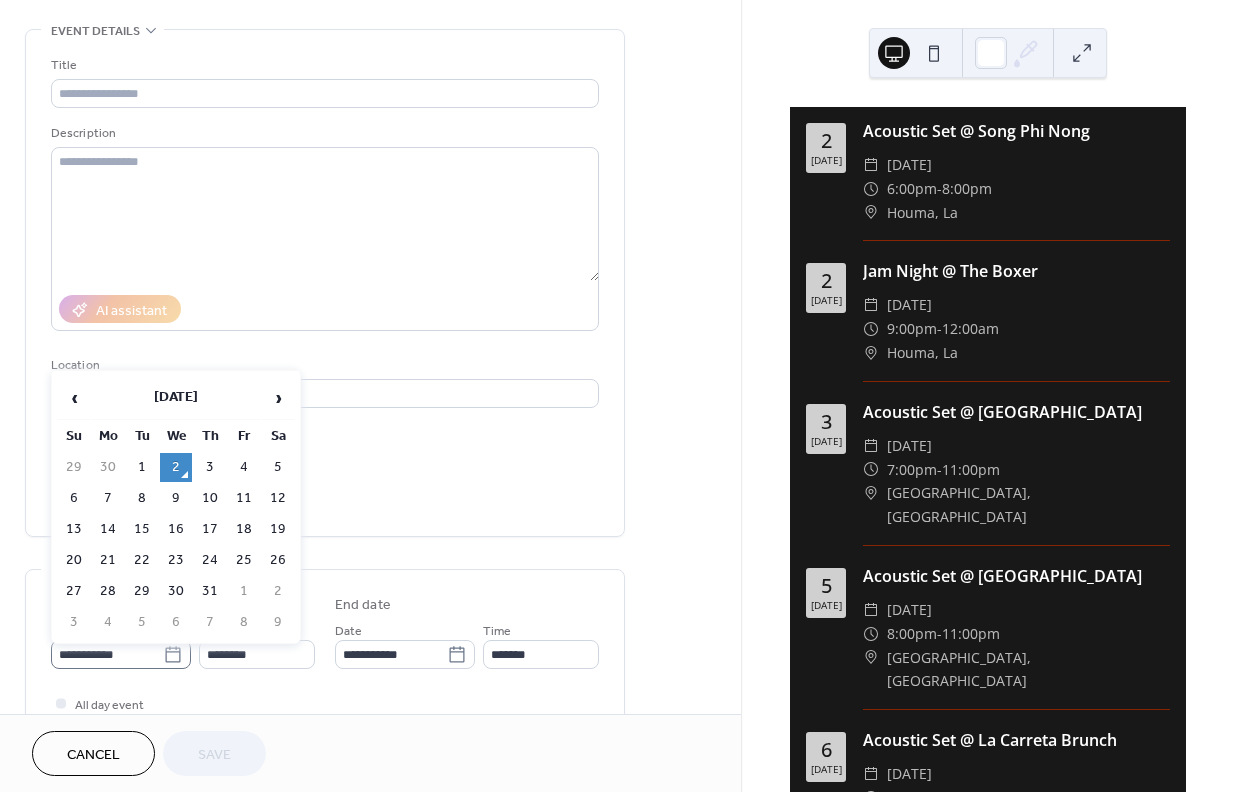 click 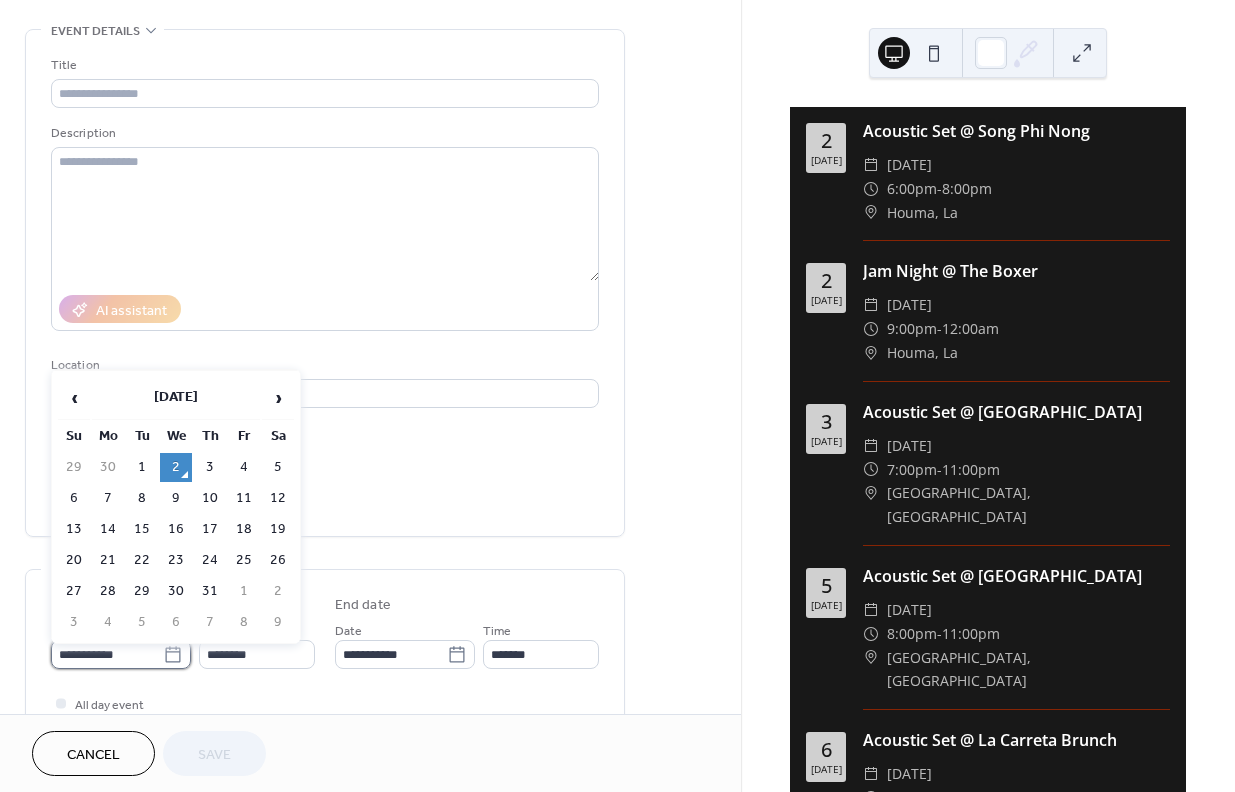 click on "**********" at bounding box center (107, 654) 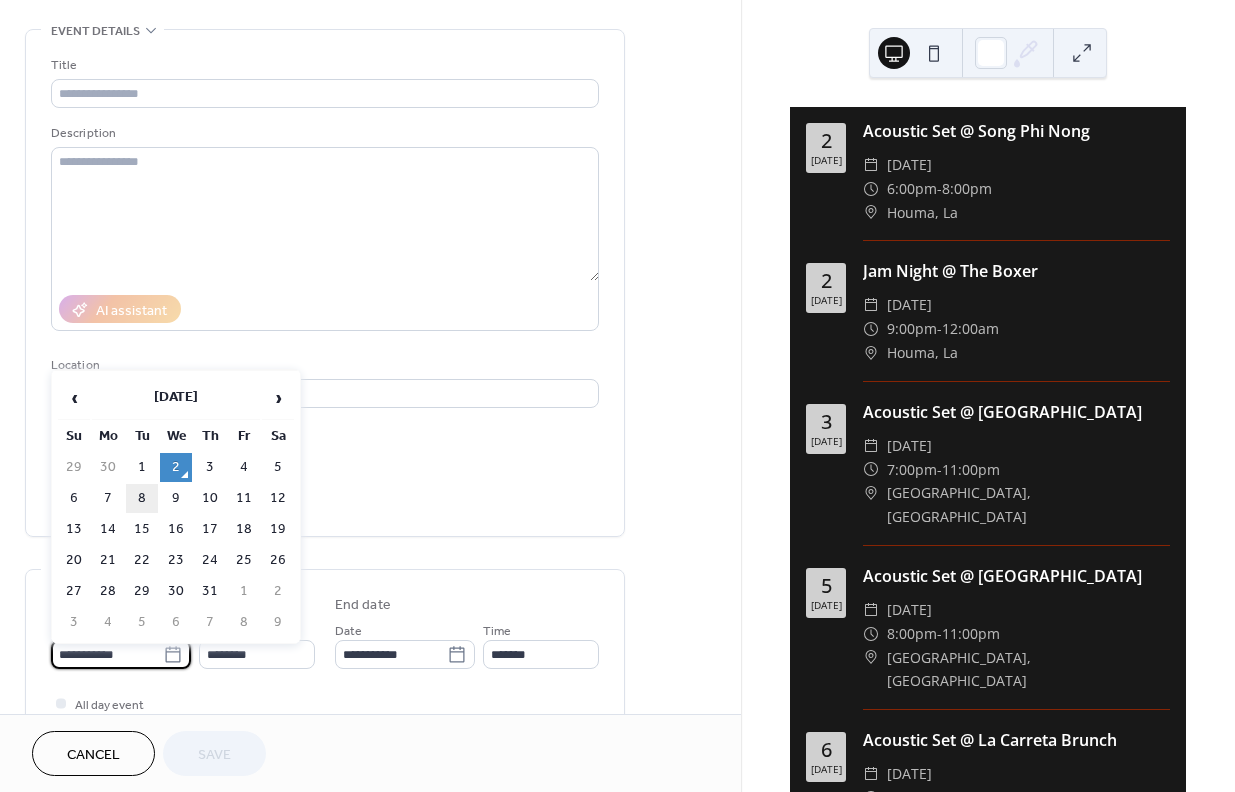 click on "8" at bounding box center (142, 498) 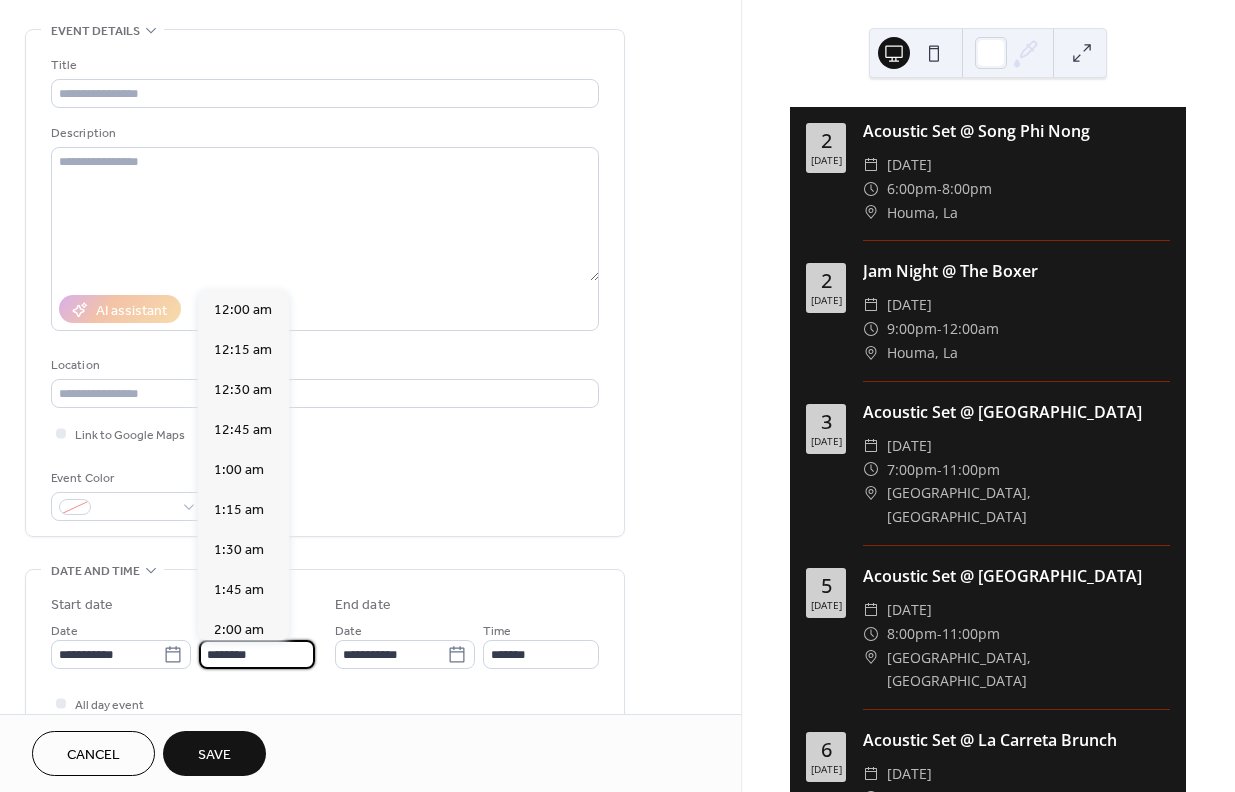 click on "********" at bounding box center (257, 654) 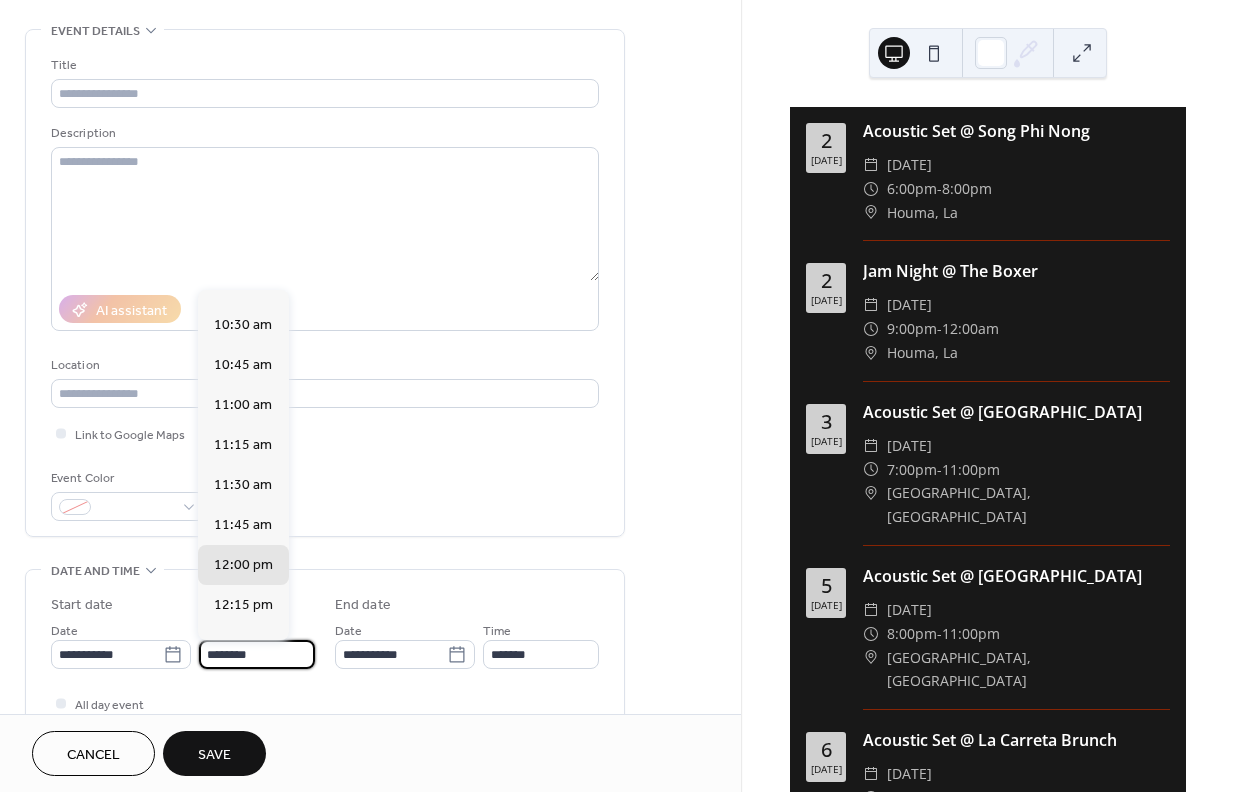 scroll, scrollTop: 1681, scrollLeft: 0, axis: vertical 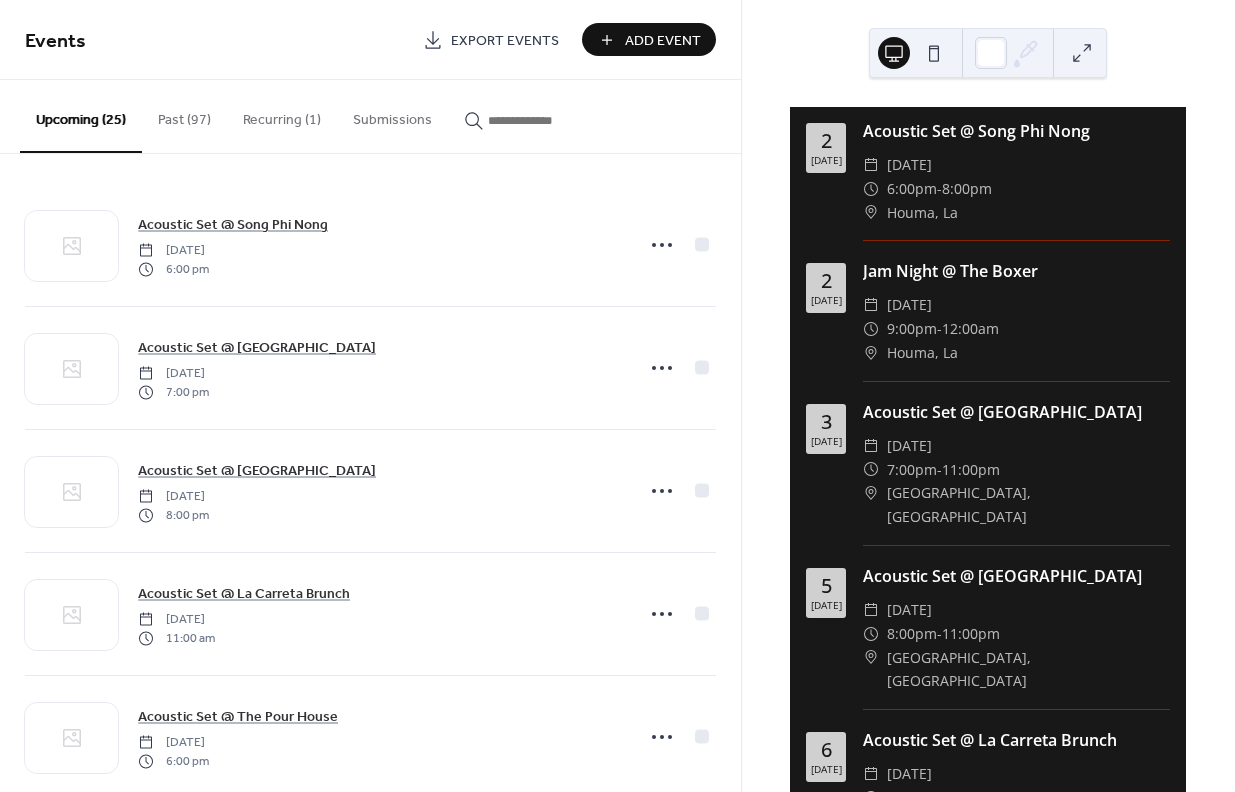 click on "Add Event" at bounding box center (663, 41) 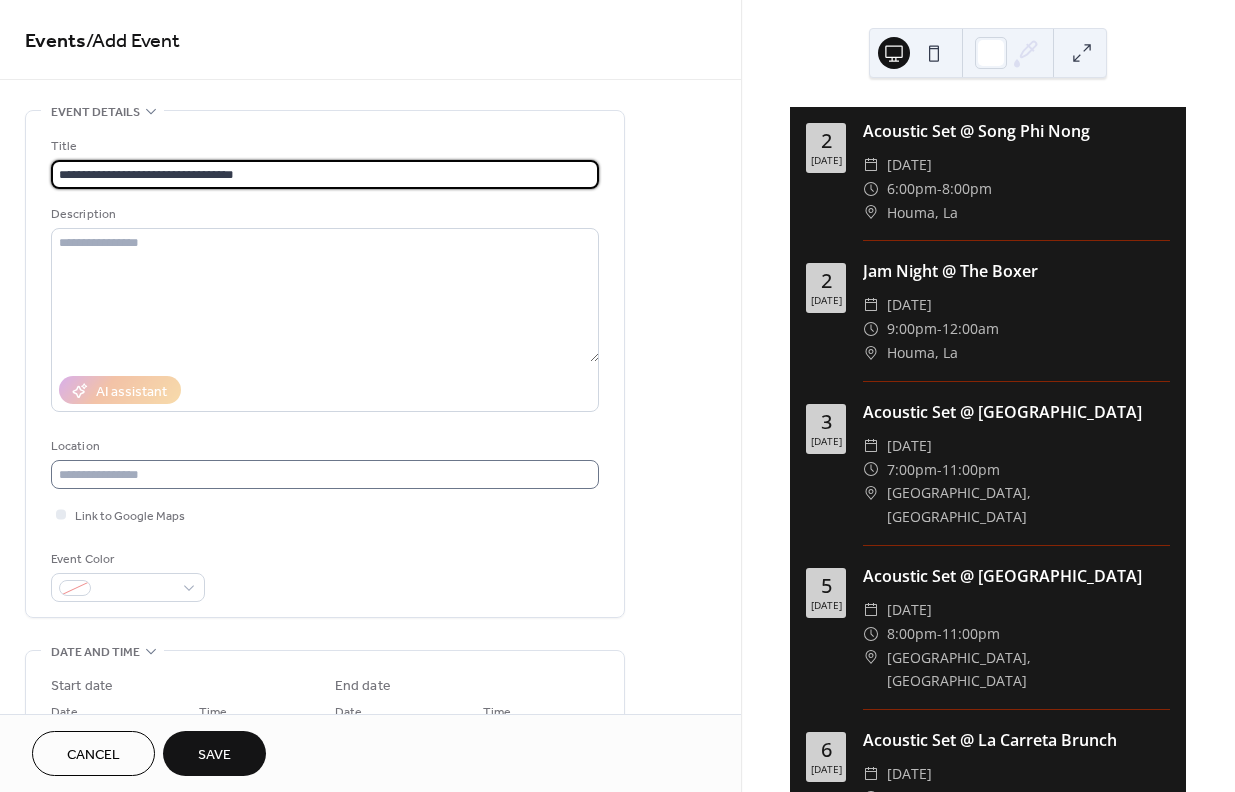 type on "**********" 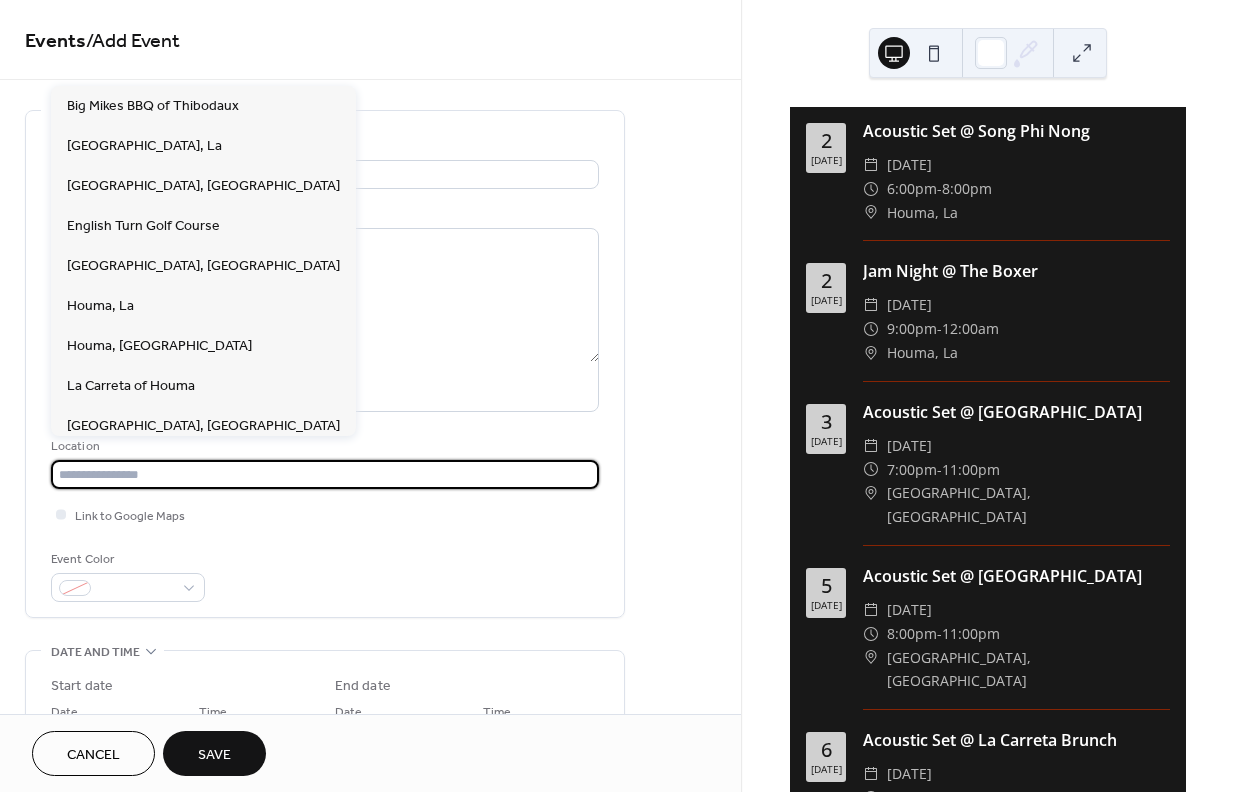 click at bounding box center (325, 474) 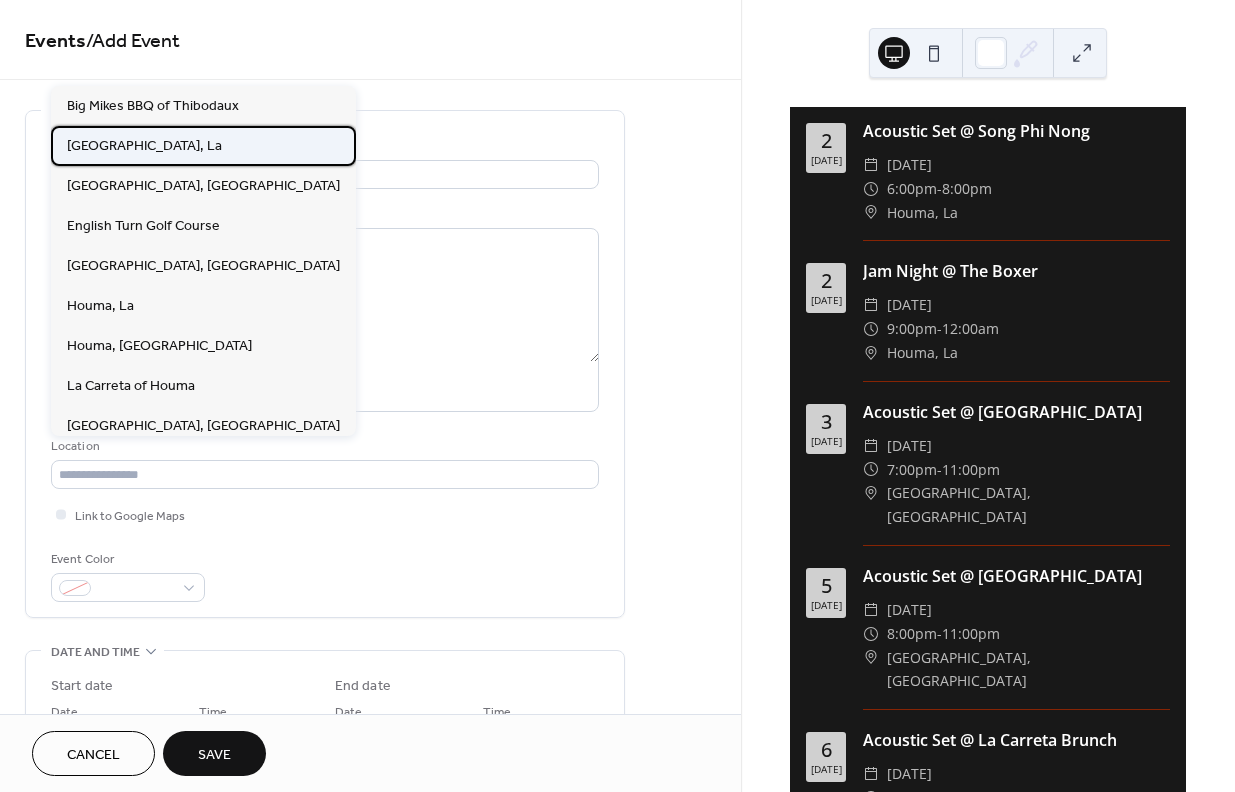 click on "[GEOGRAPHIC_DATA], La" at bounding box center (144, 146) 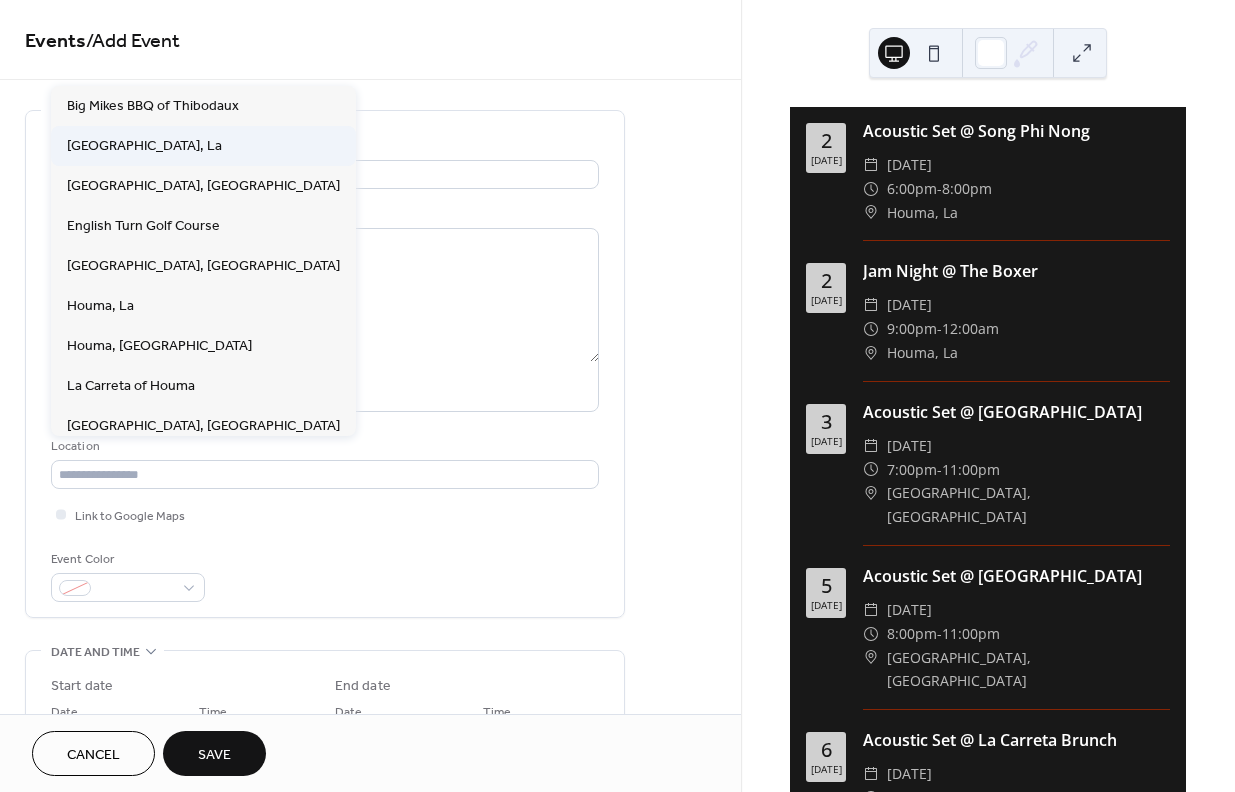 type on "**********" 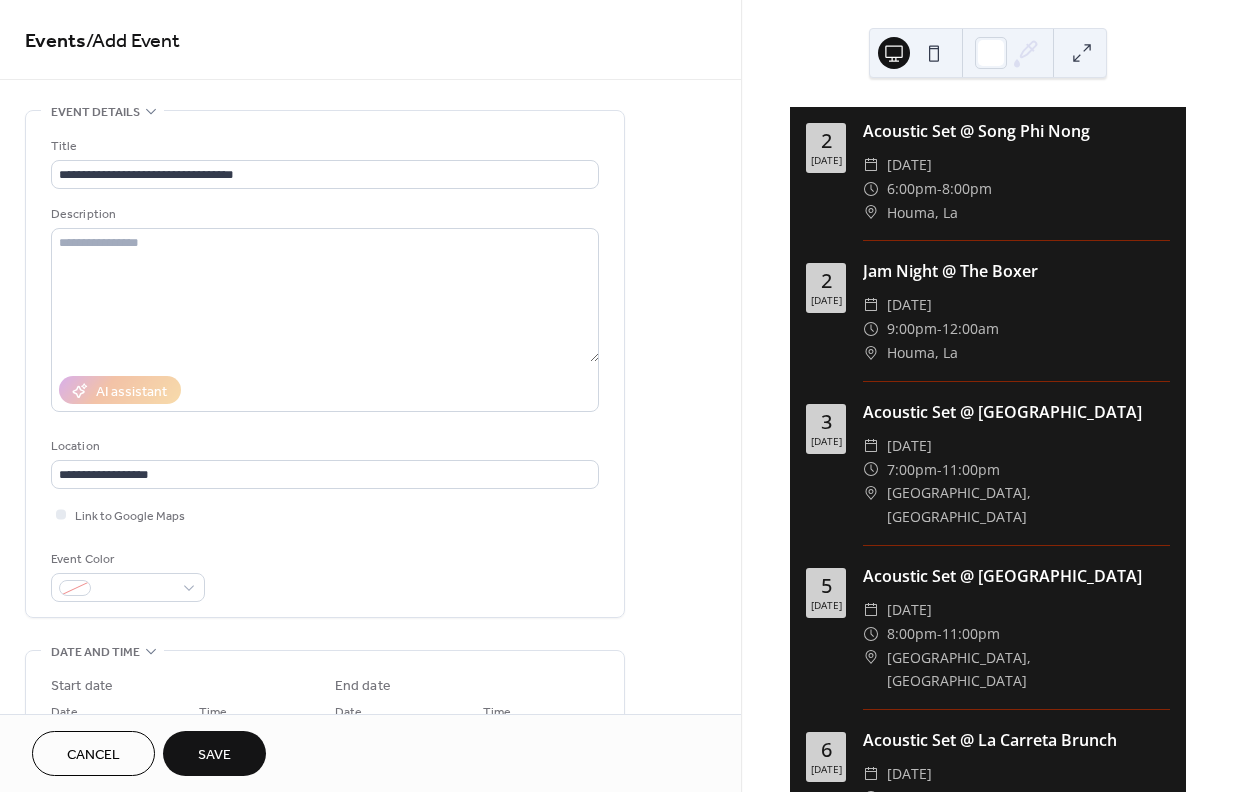 click on "Location" at bounding box center (323, 446) 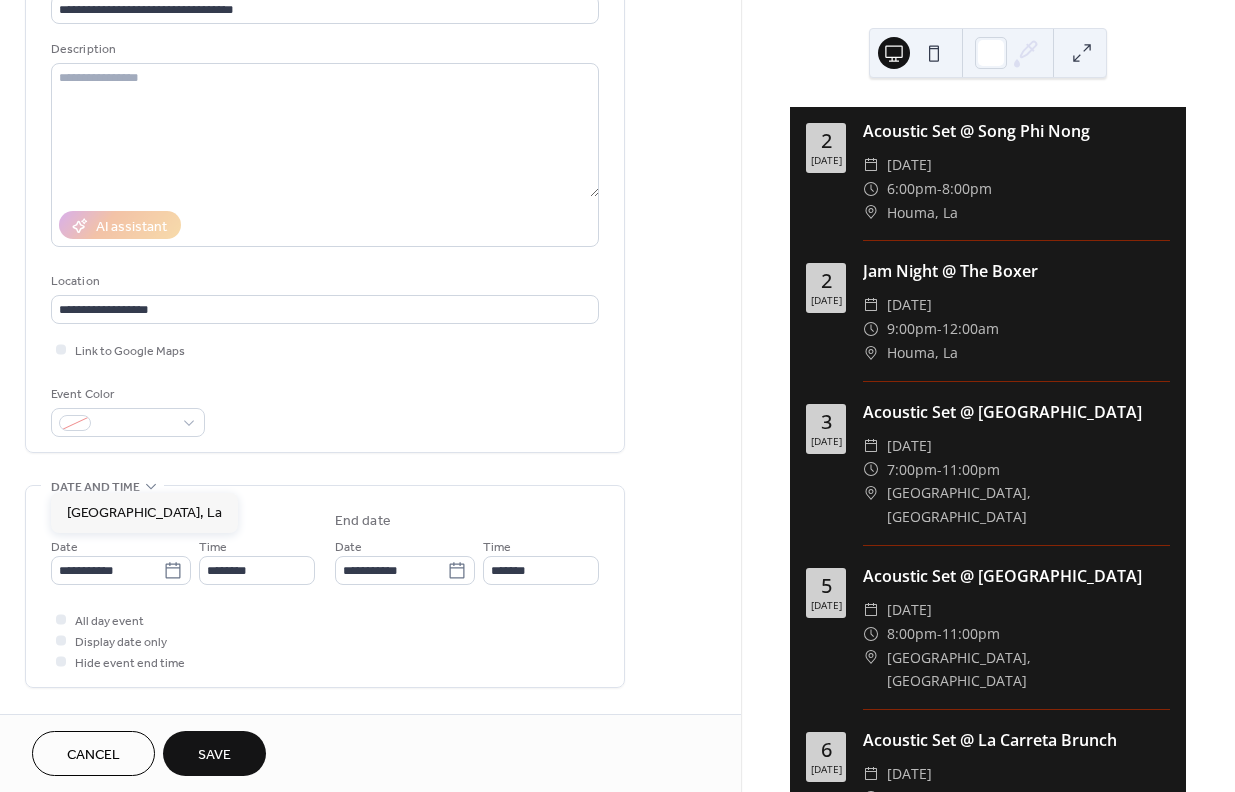 scroll, scrollTop: 217, scrollLeft: 0, axis: vertical 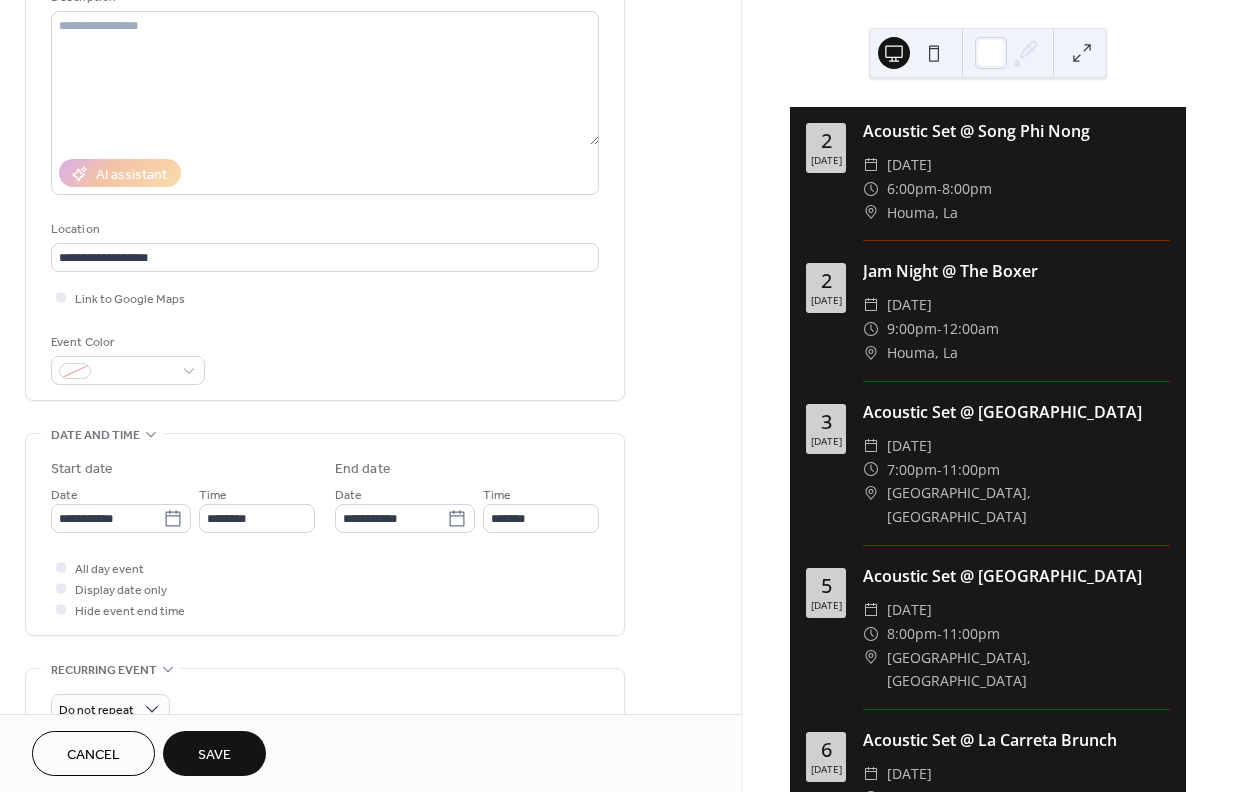 click on "Event Color" at bounding box center [325, 358] 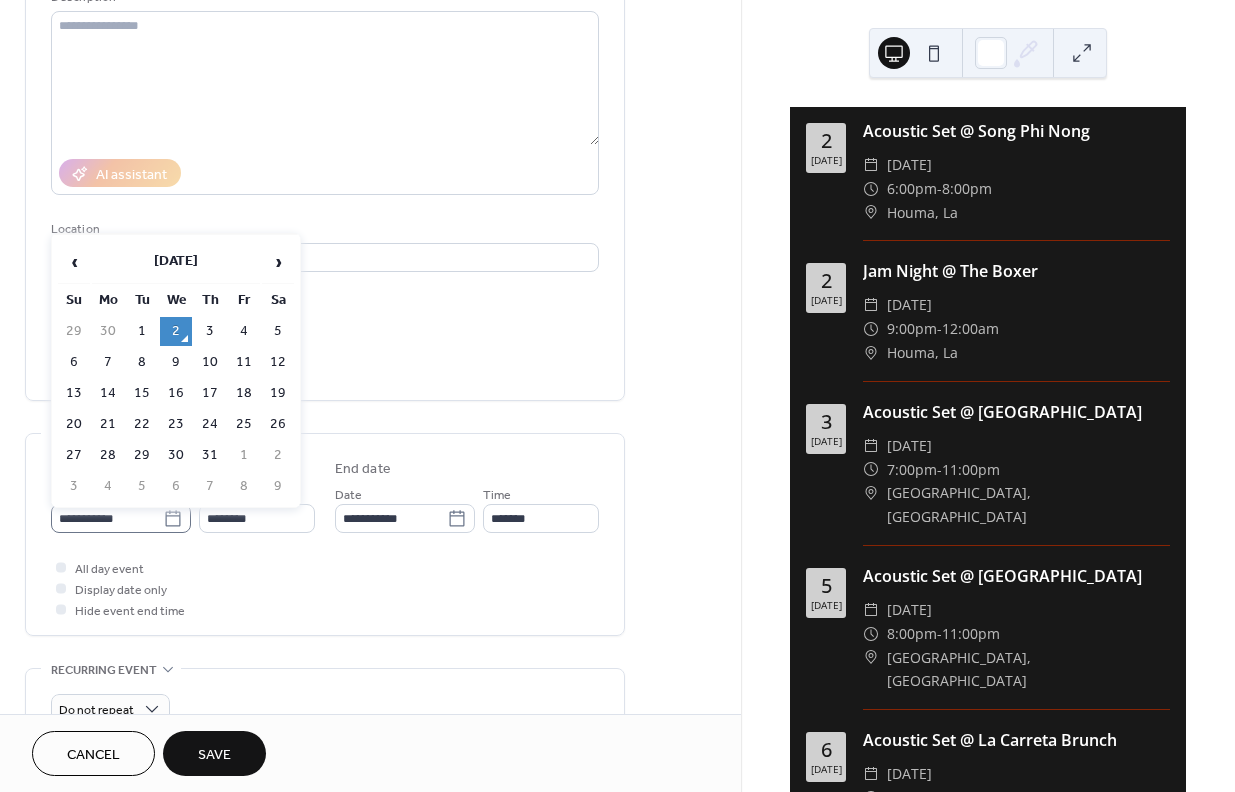 click 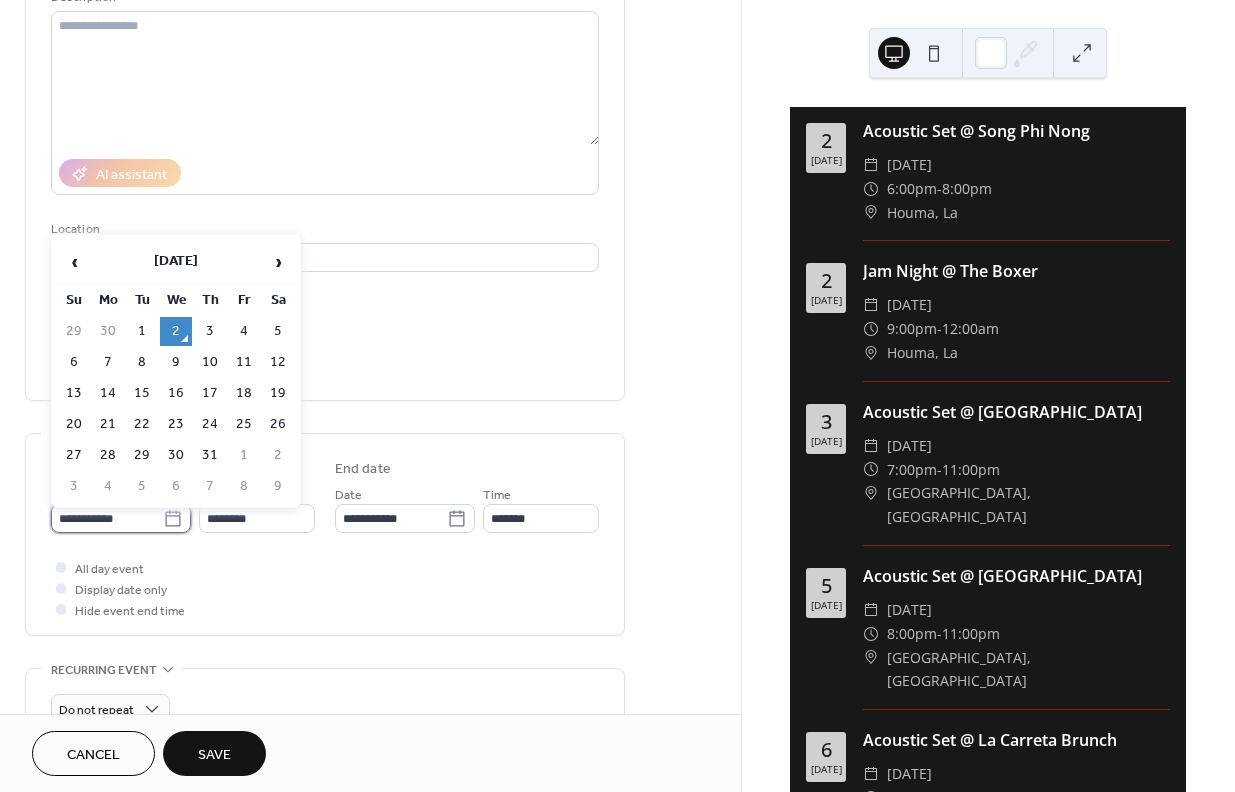 click on "**********" at bounding box center [107, 518] 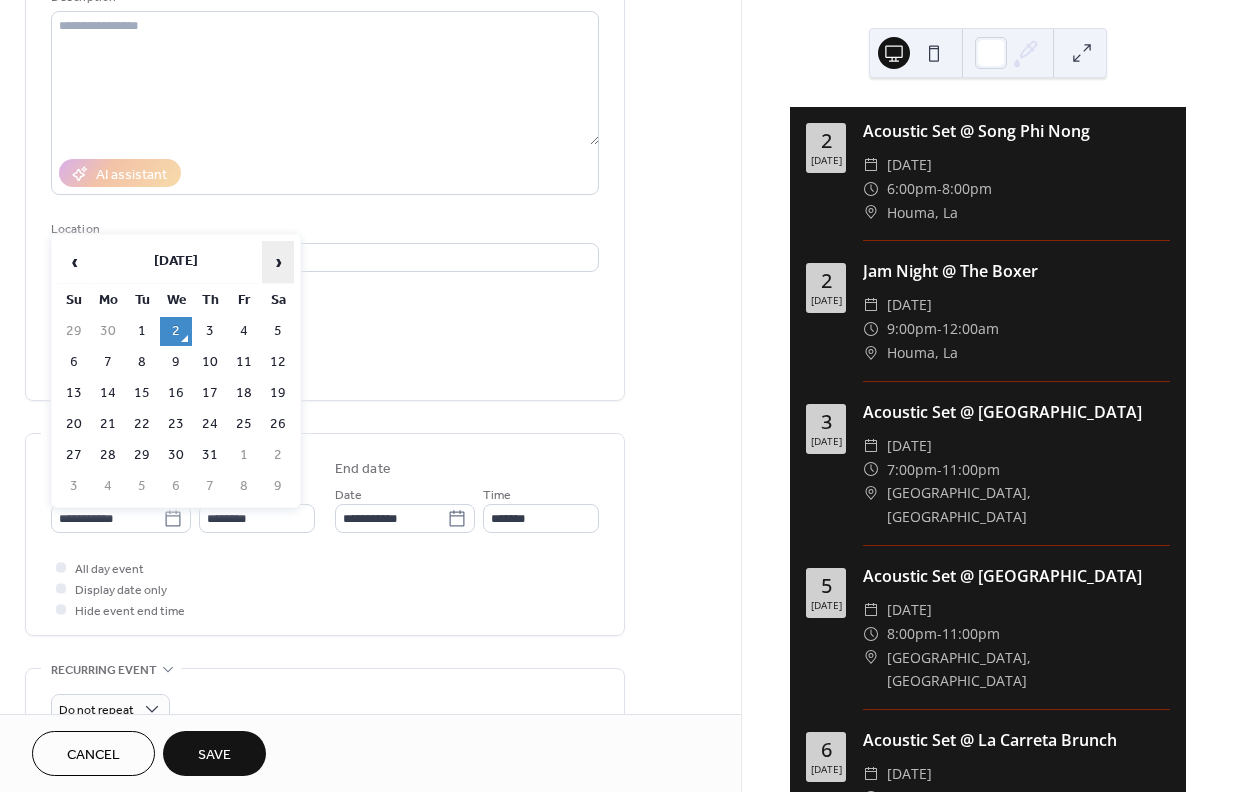 click on "›" at bounding box center (278, 262) 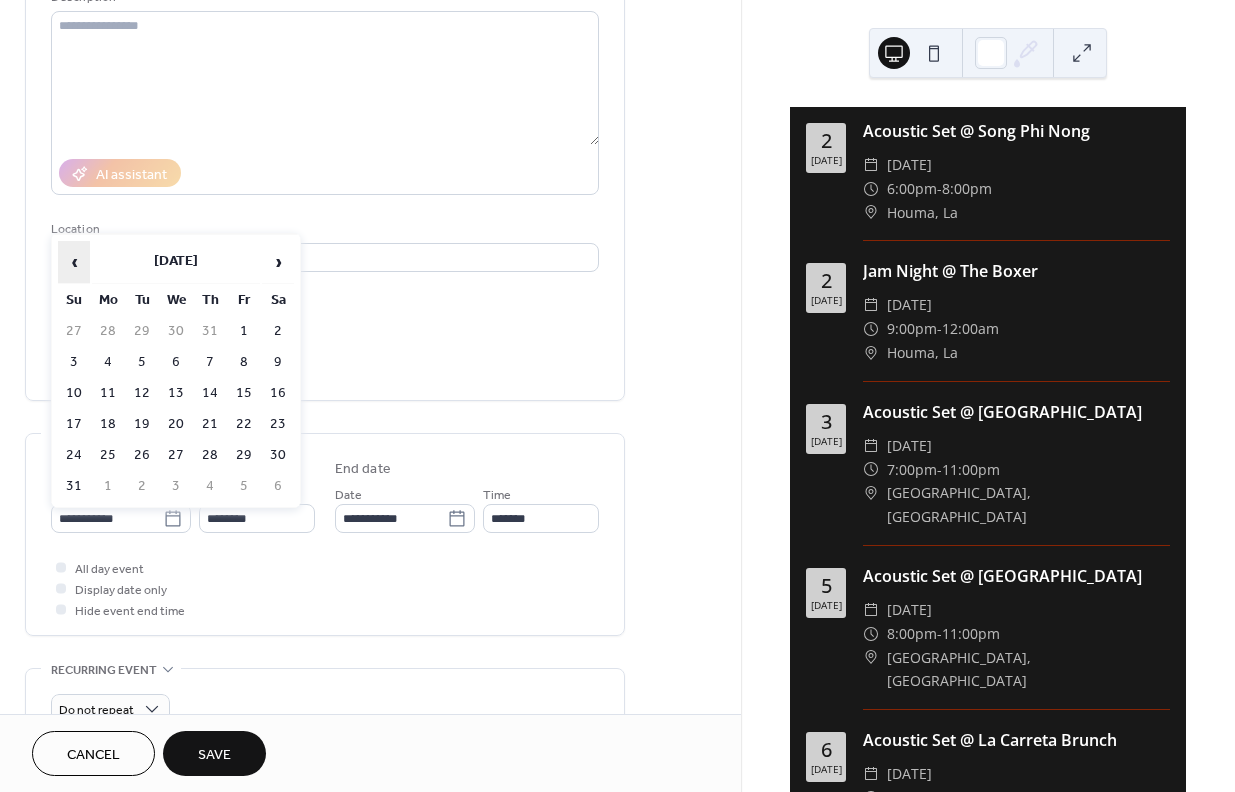 click on "‹" at bounding box center (74, 262) 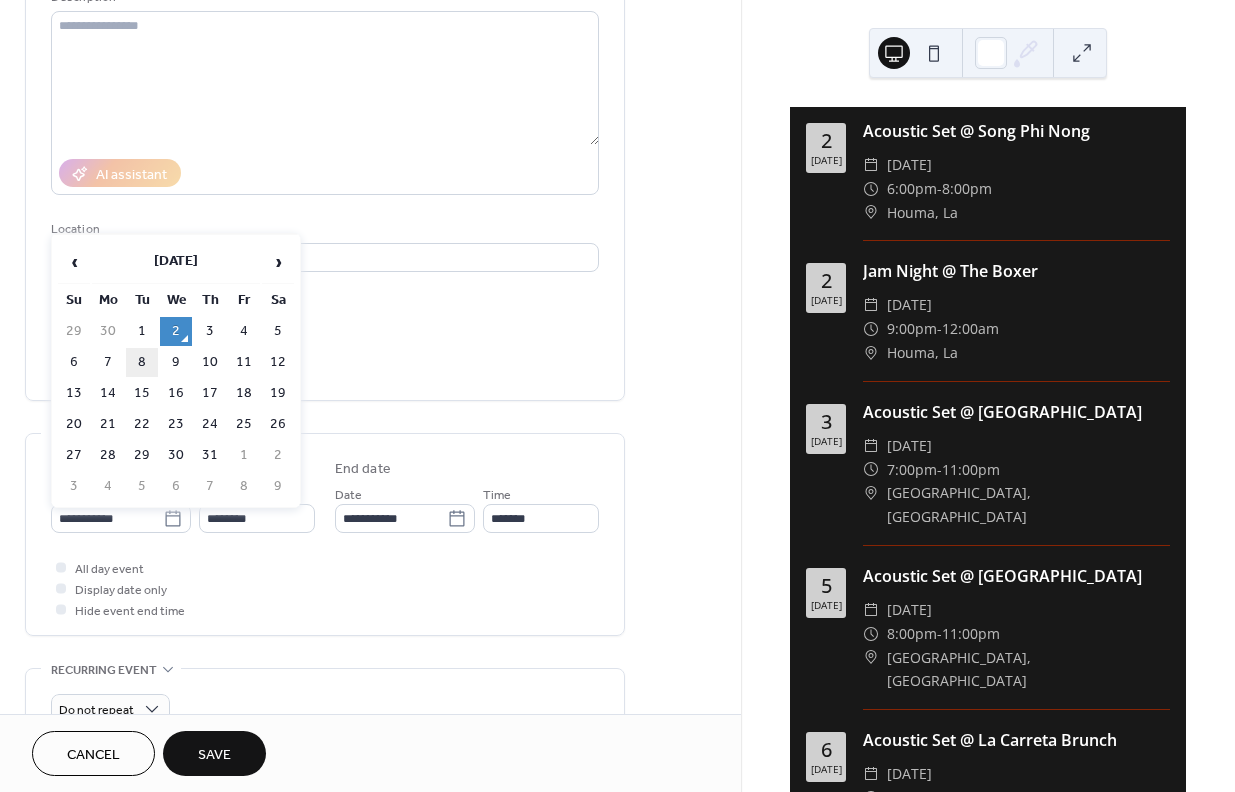 click on "8" at bounding box center (142, 362) 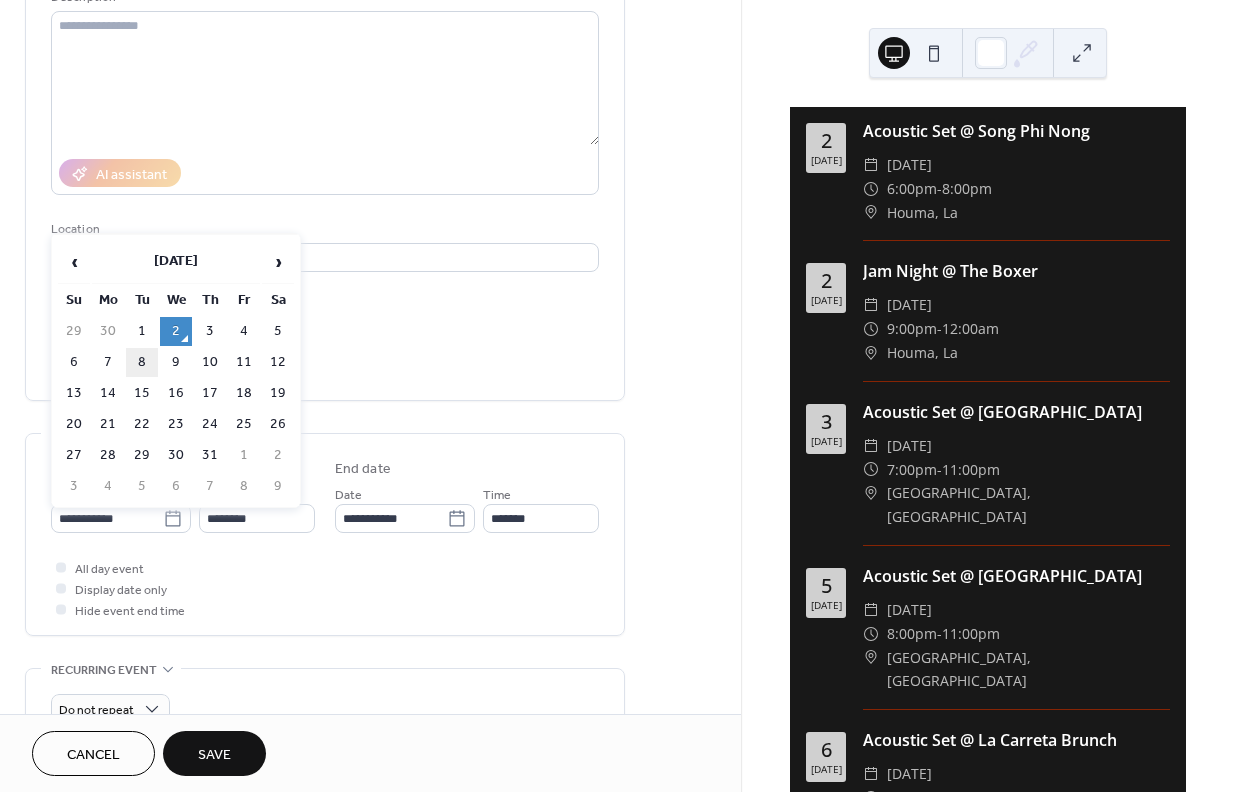 type on "**********" 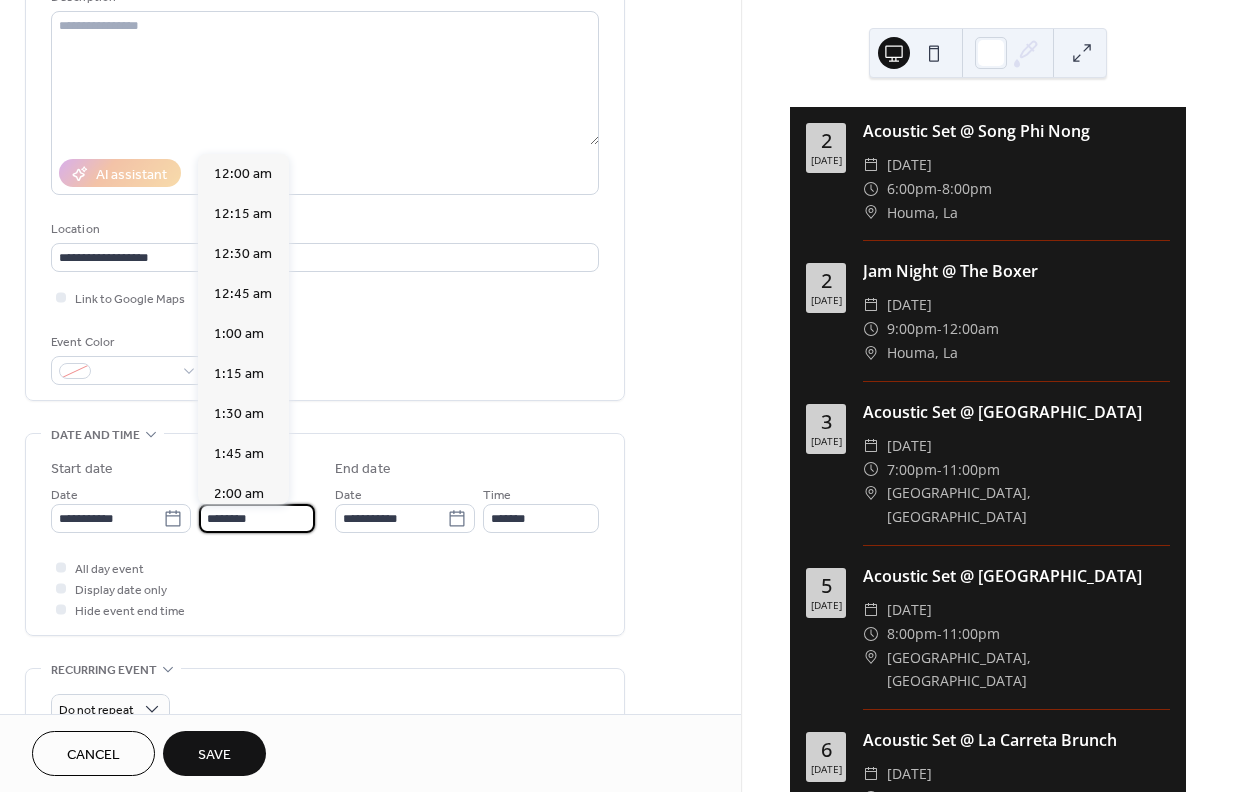 click on "********" at bounding box center [257, 518] 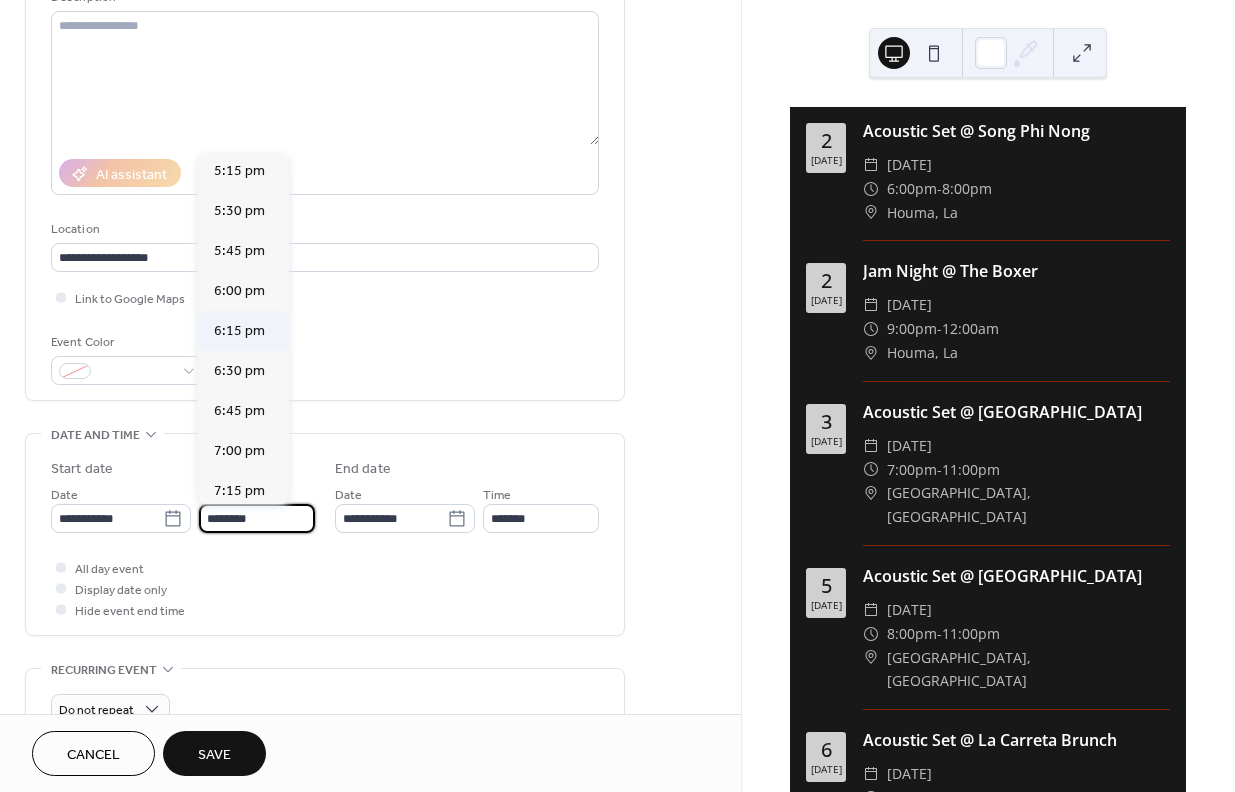 scroll, scrollTop: 2771, scrollLeft: 0, axis: vertical 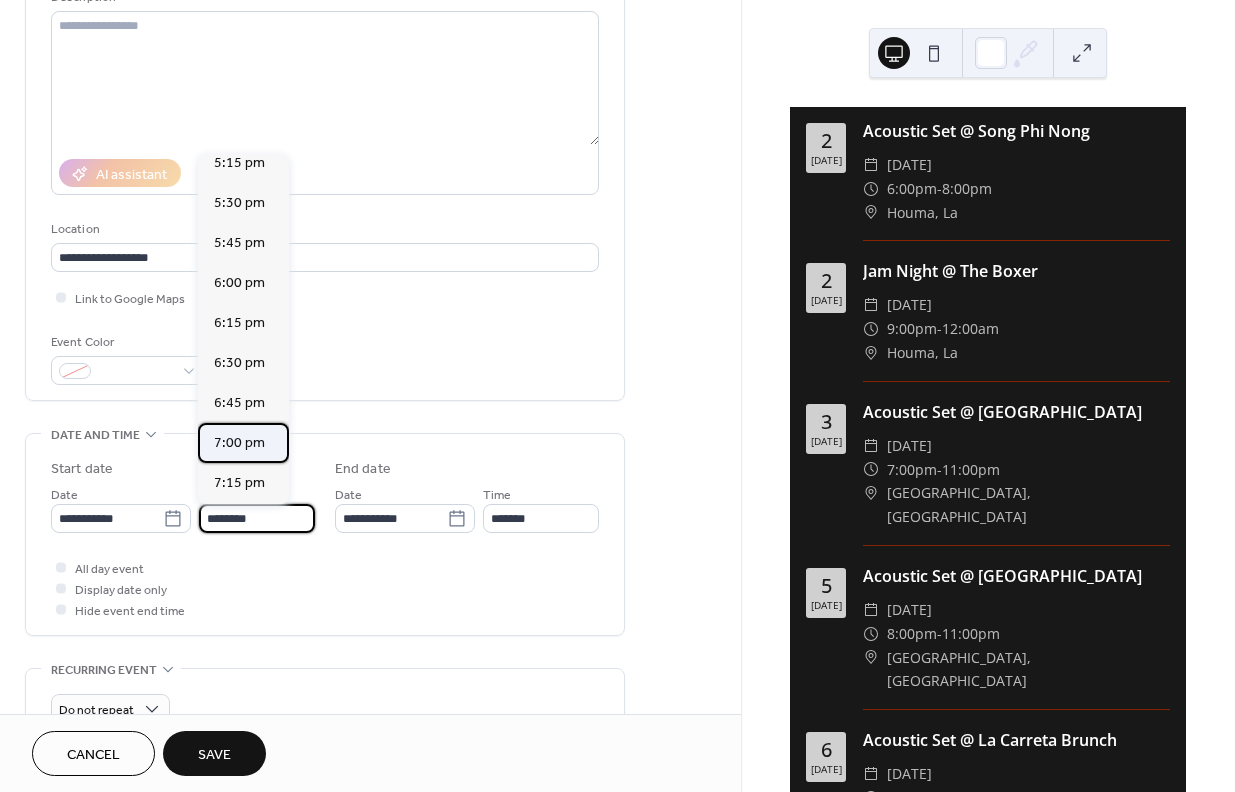 click on "7:00 pm" at bounding box center (239, 443) 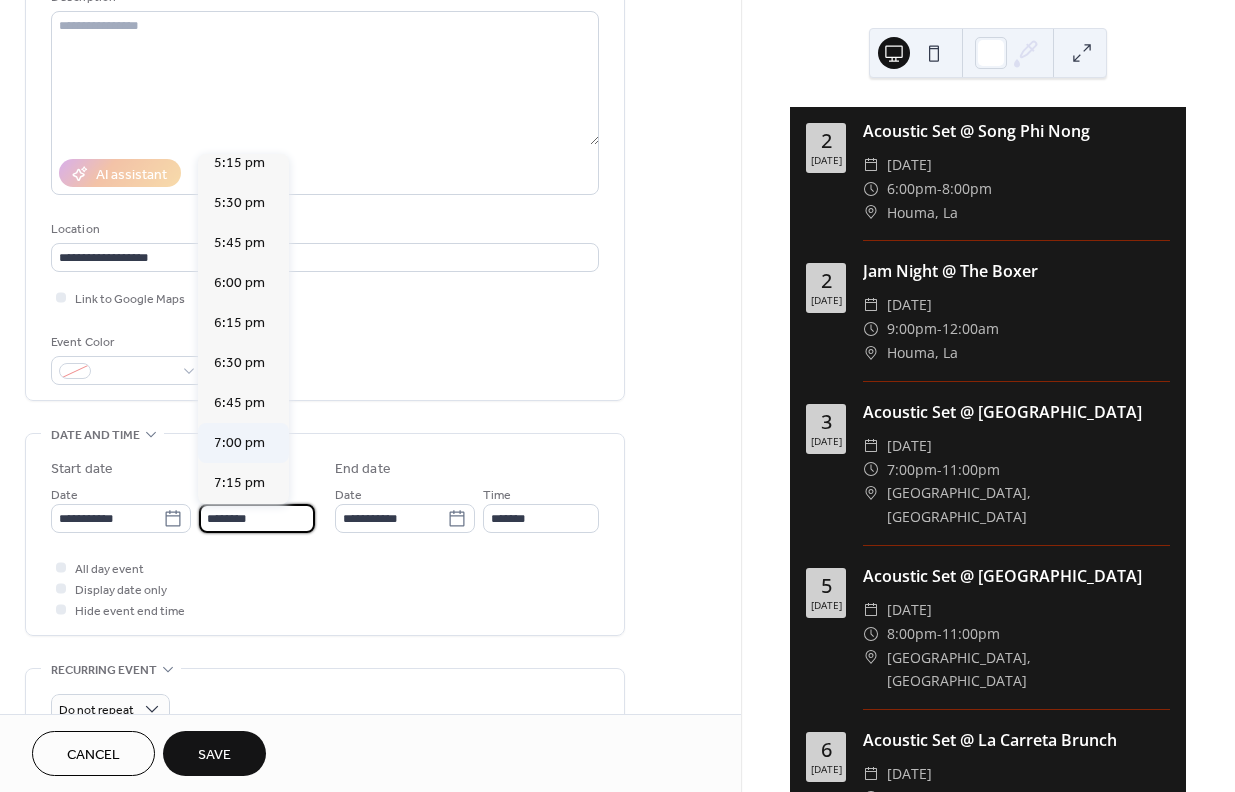 type on "*******" 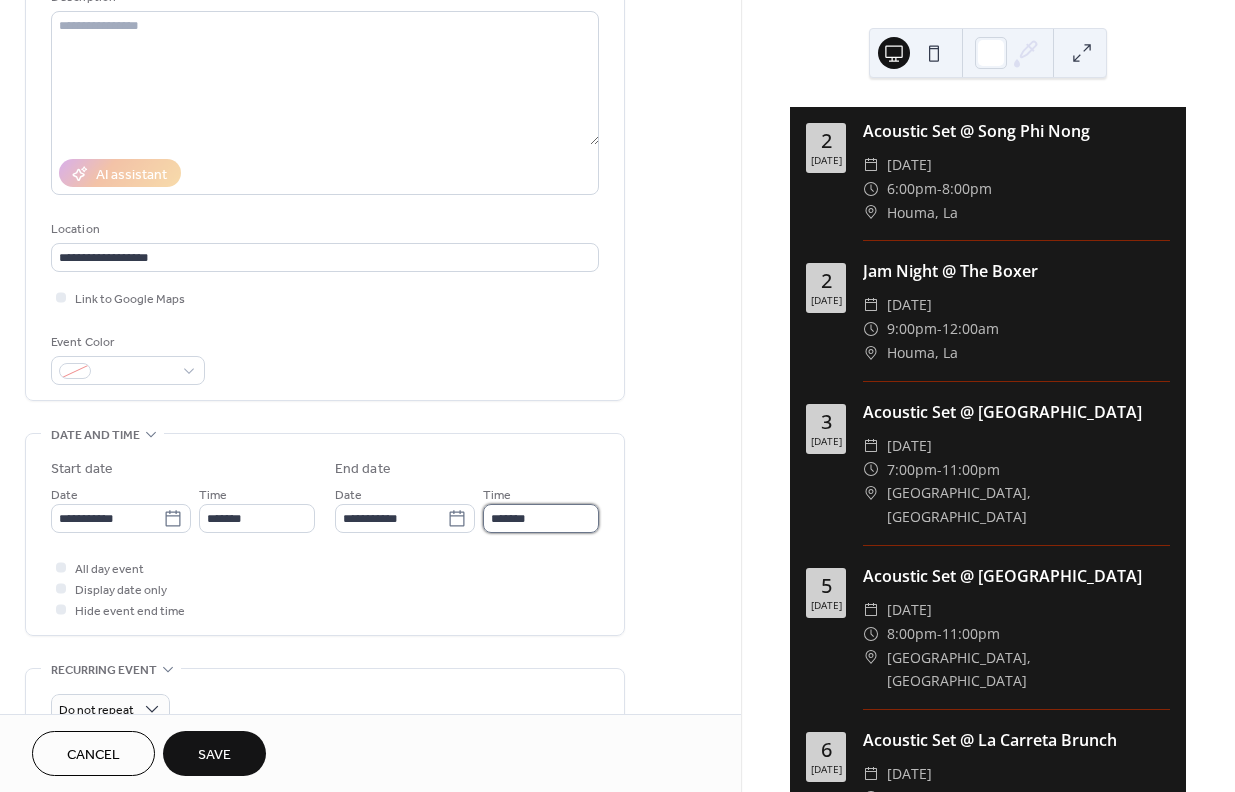 click on "*******" at bounding box center (541, 518) 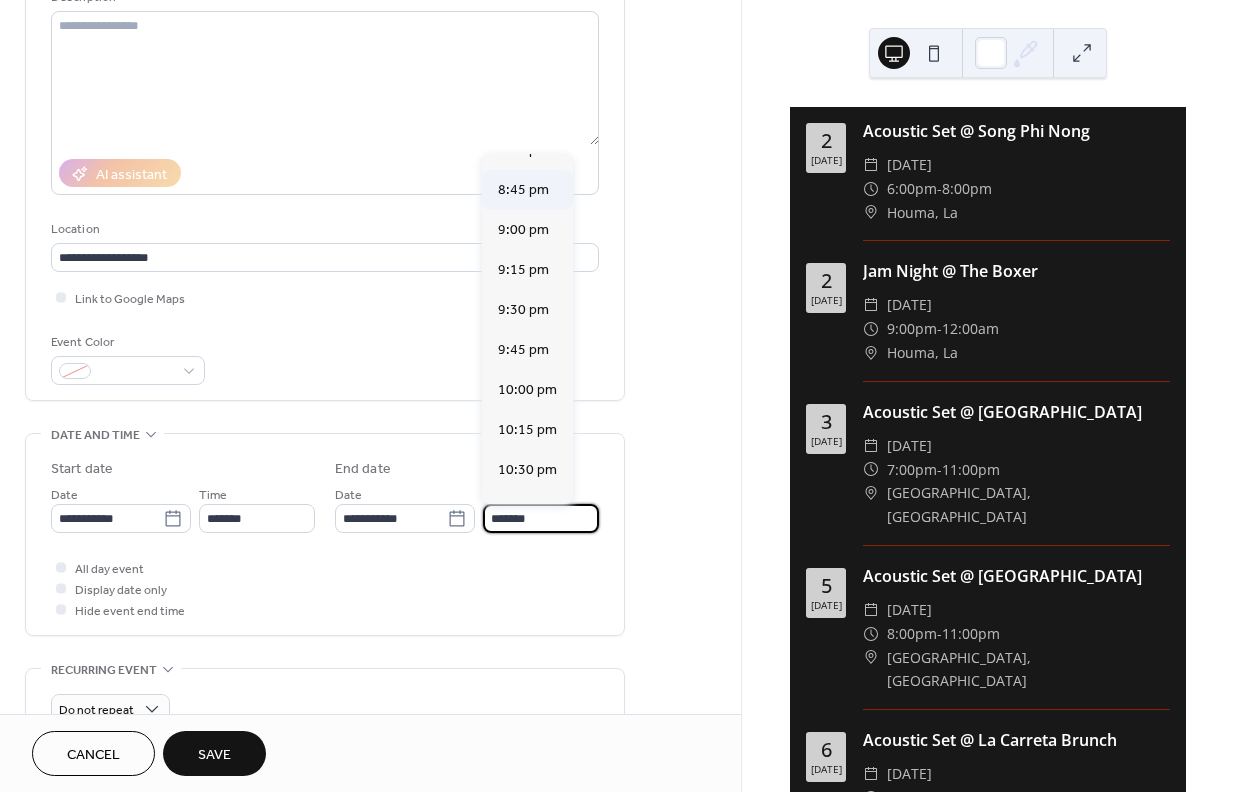 scroll, scrollTop: 225, scrollLeft: 0, axis: vertical 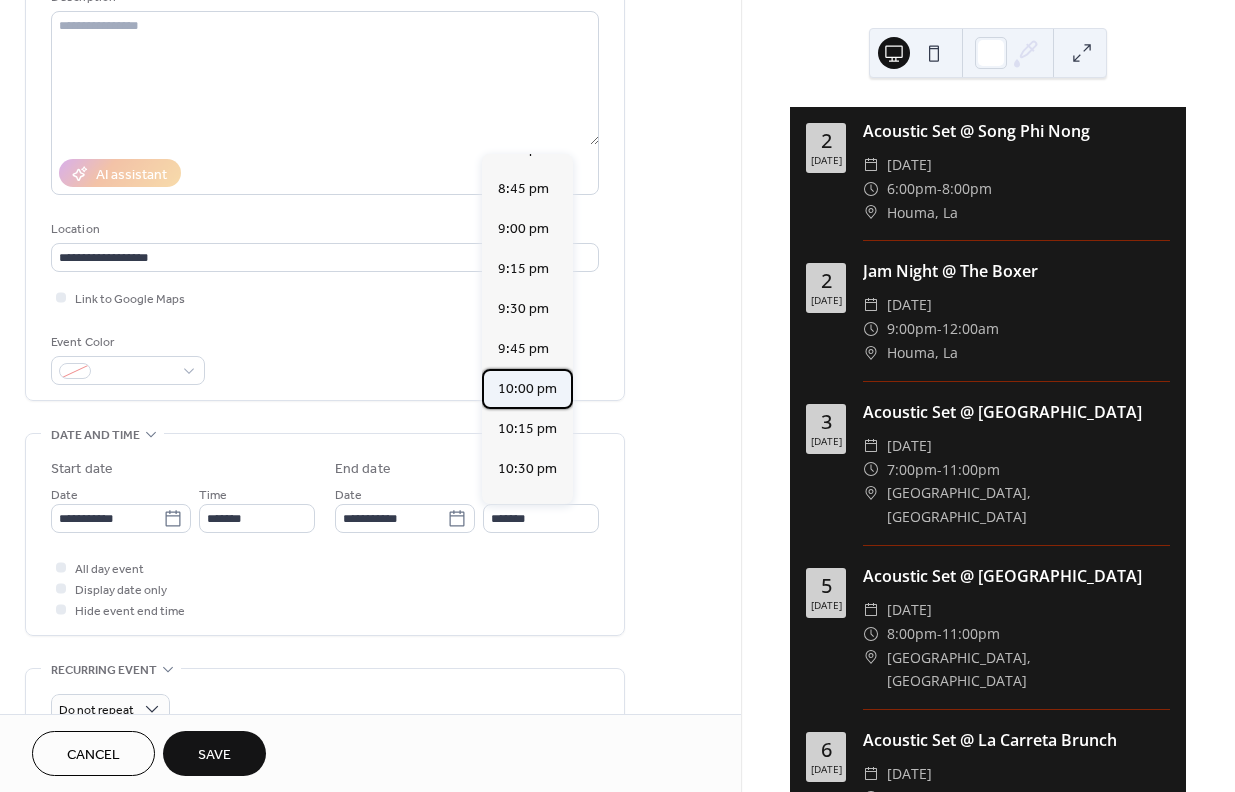 click on "10:00 pm" at bounding box center [527, 389] 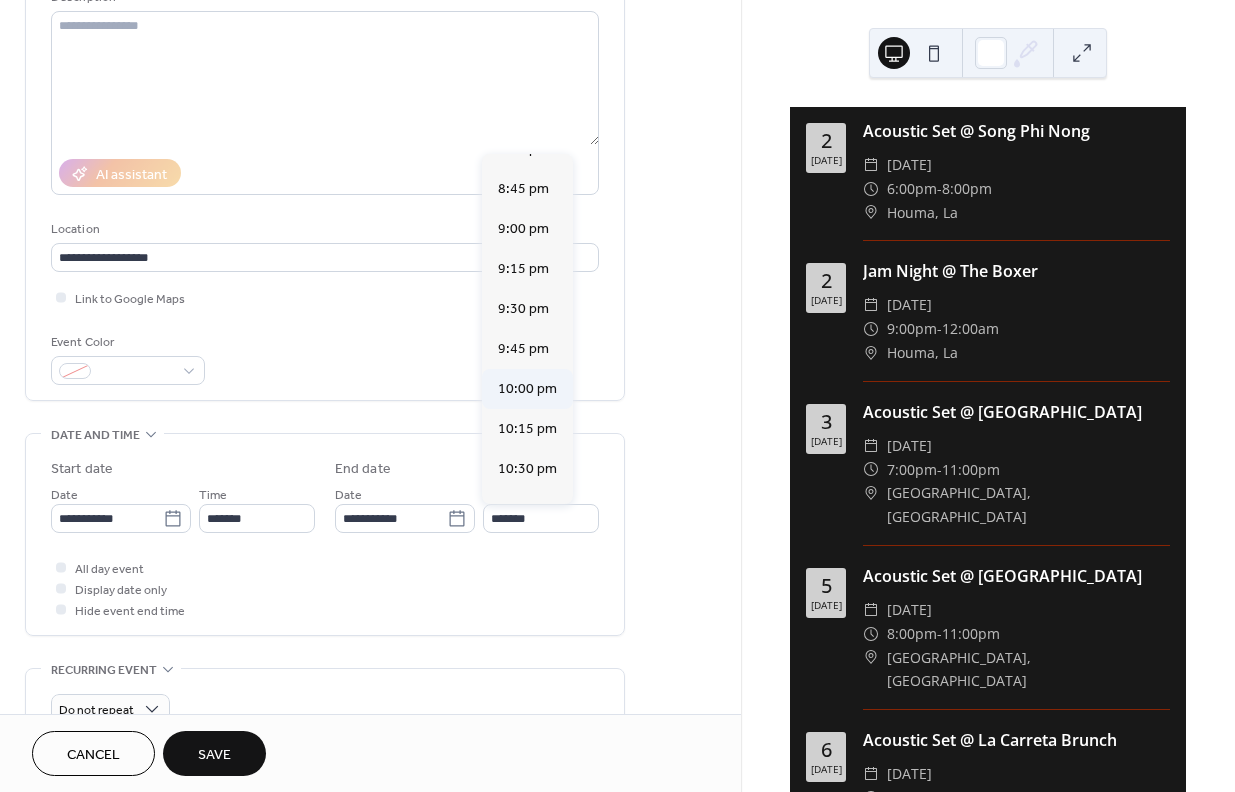 type on "********" 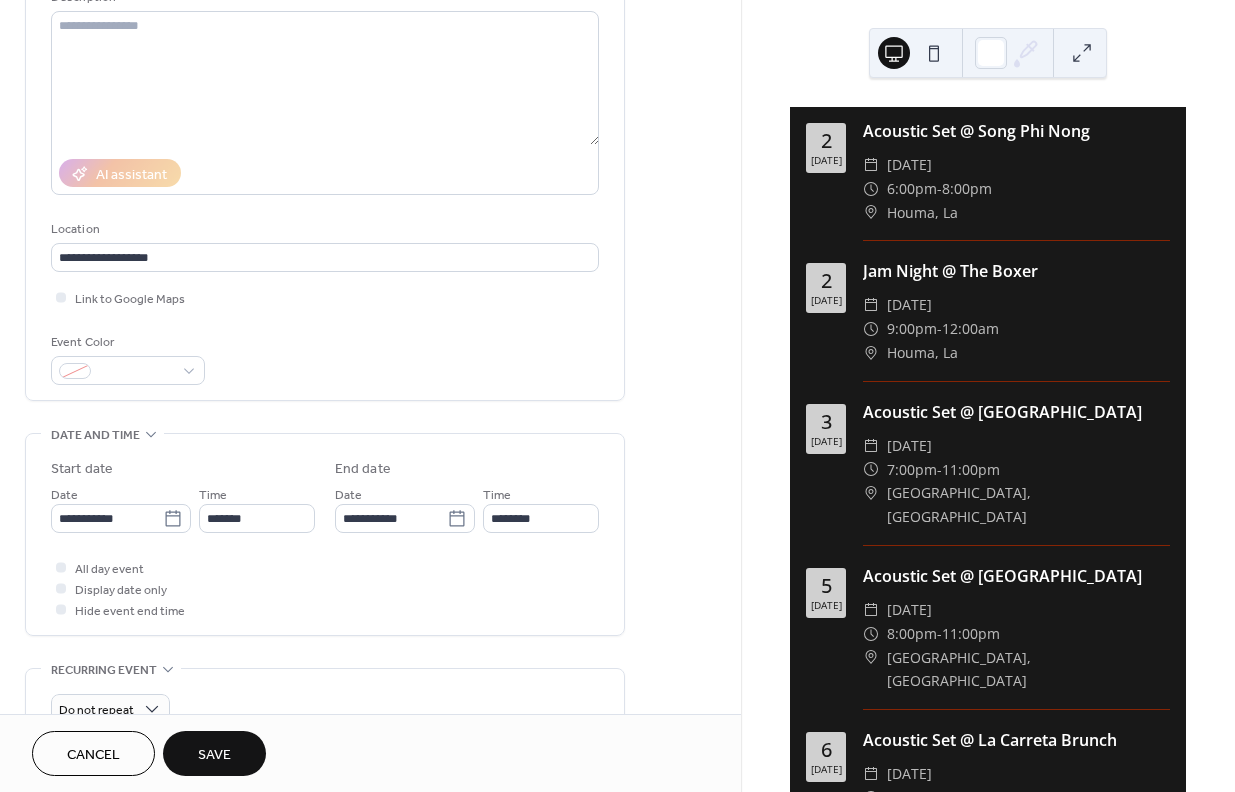 click on "All day event Display date only Hide event end time" at bounding box center [325, 588] 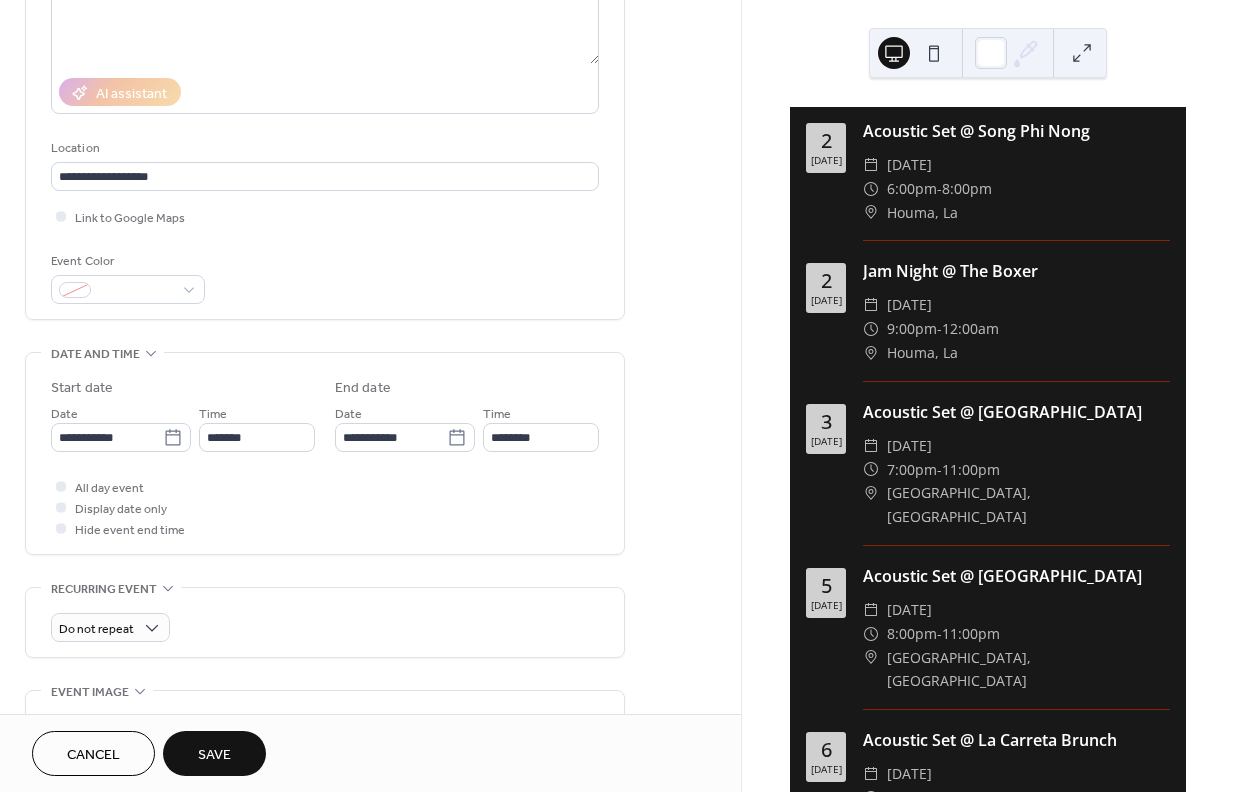 scroll, scrollTop: 308, scrollLeft: 0, axis: vertical 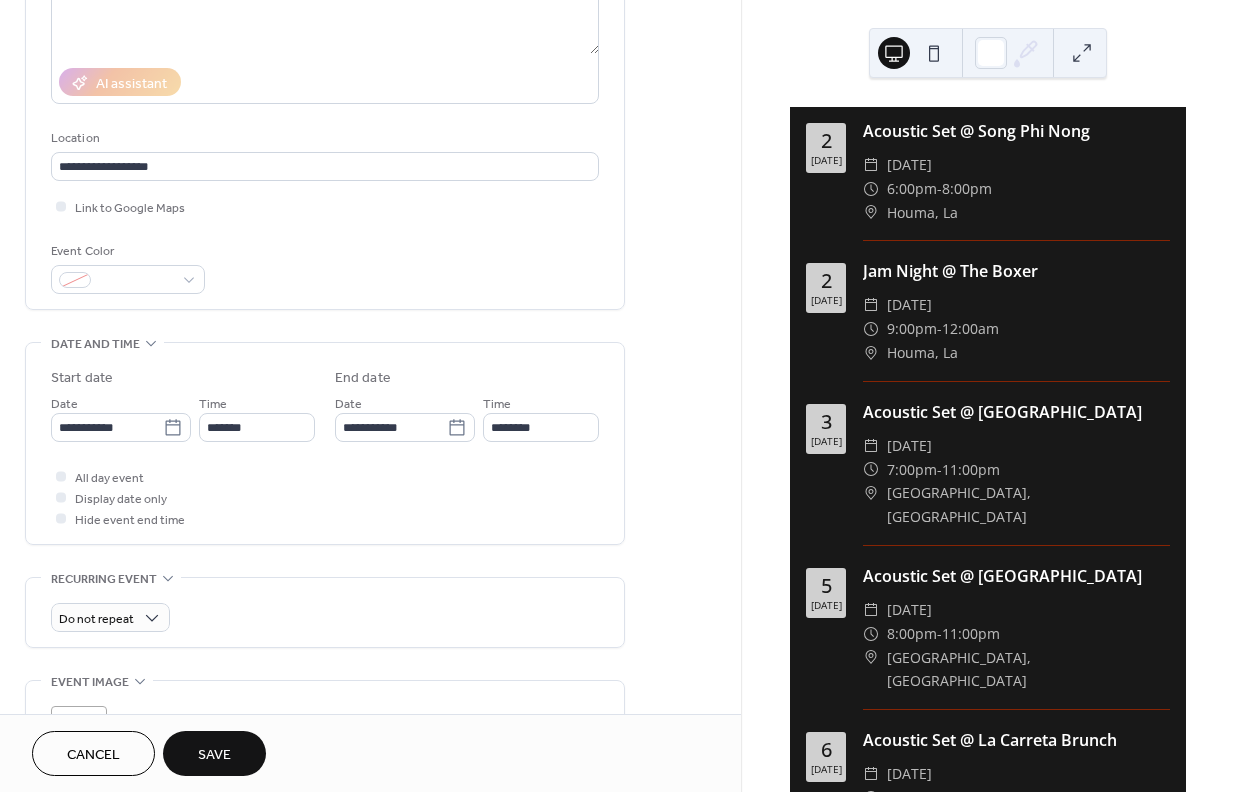 click on "Save" at bounding box center (214, 755) 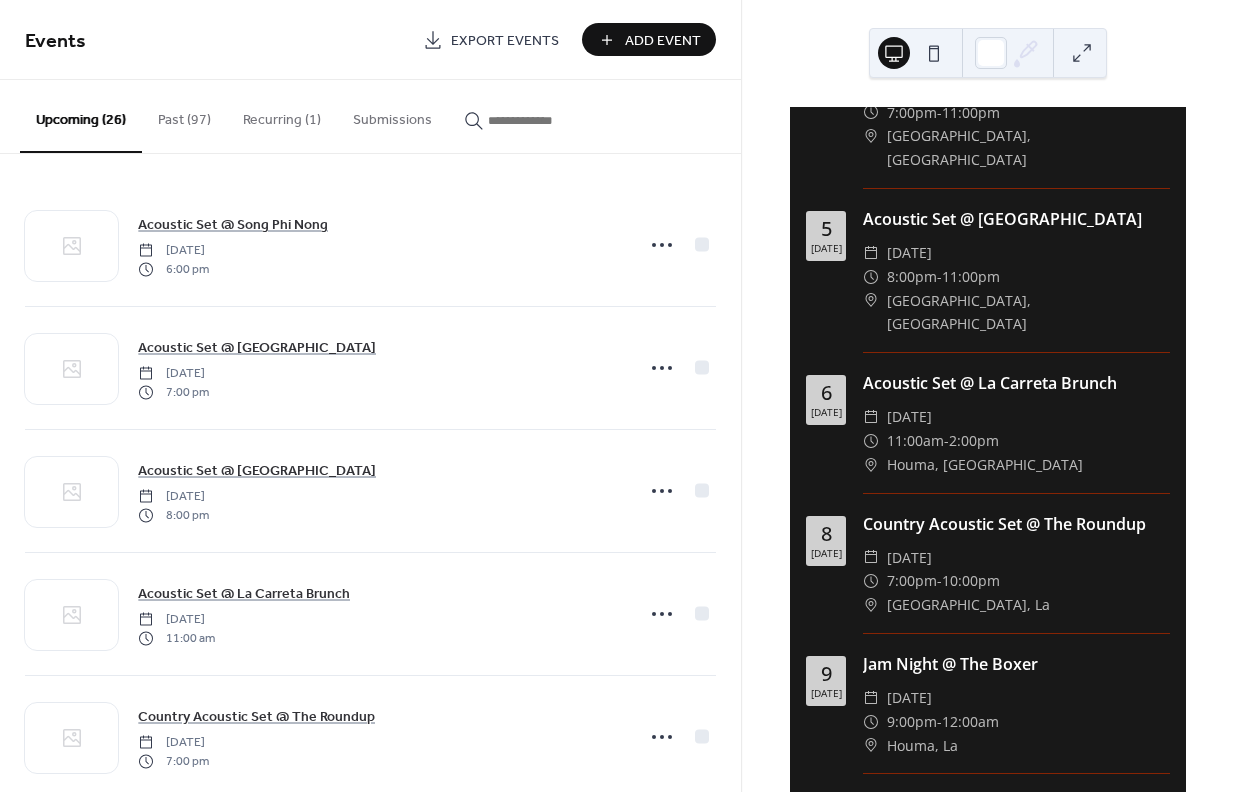 scroll, scrollTop: 368, scrollLeft: 0, axis: vertical 